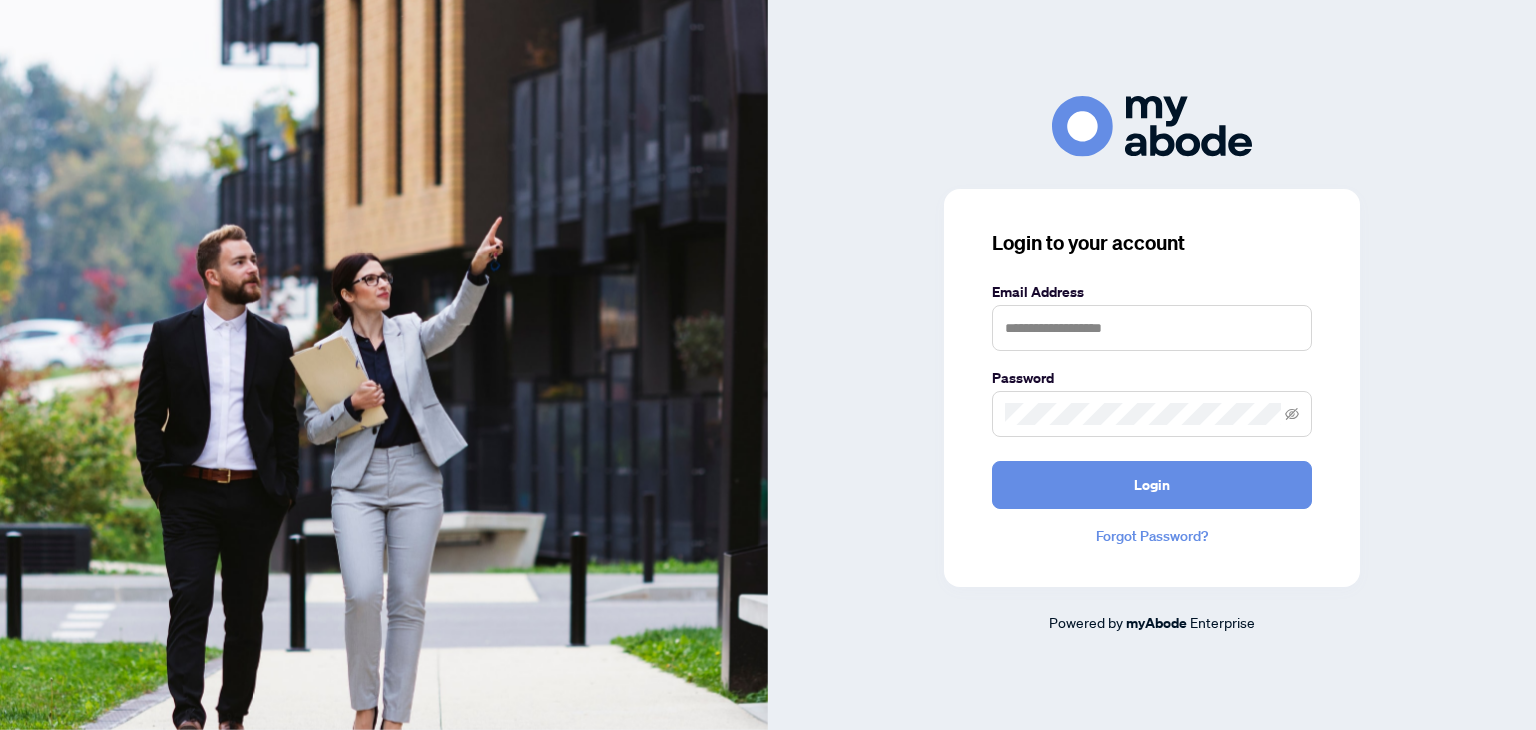 scroll, scrollTop: 0, scrollLeft: 0, axis: both 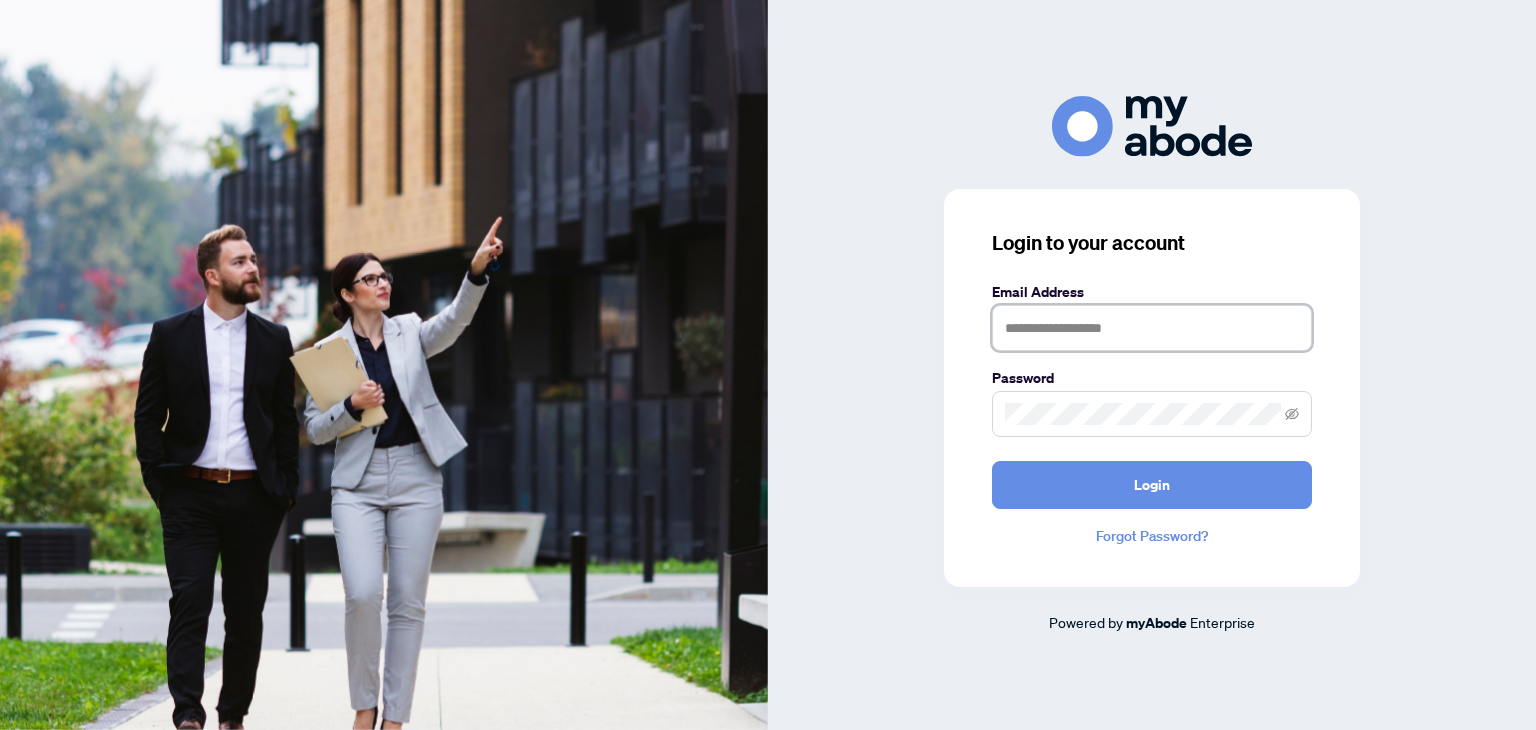 click at bounding box center [1152, 328] 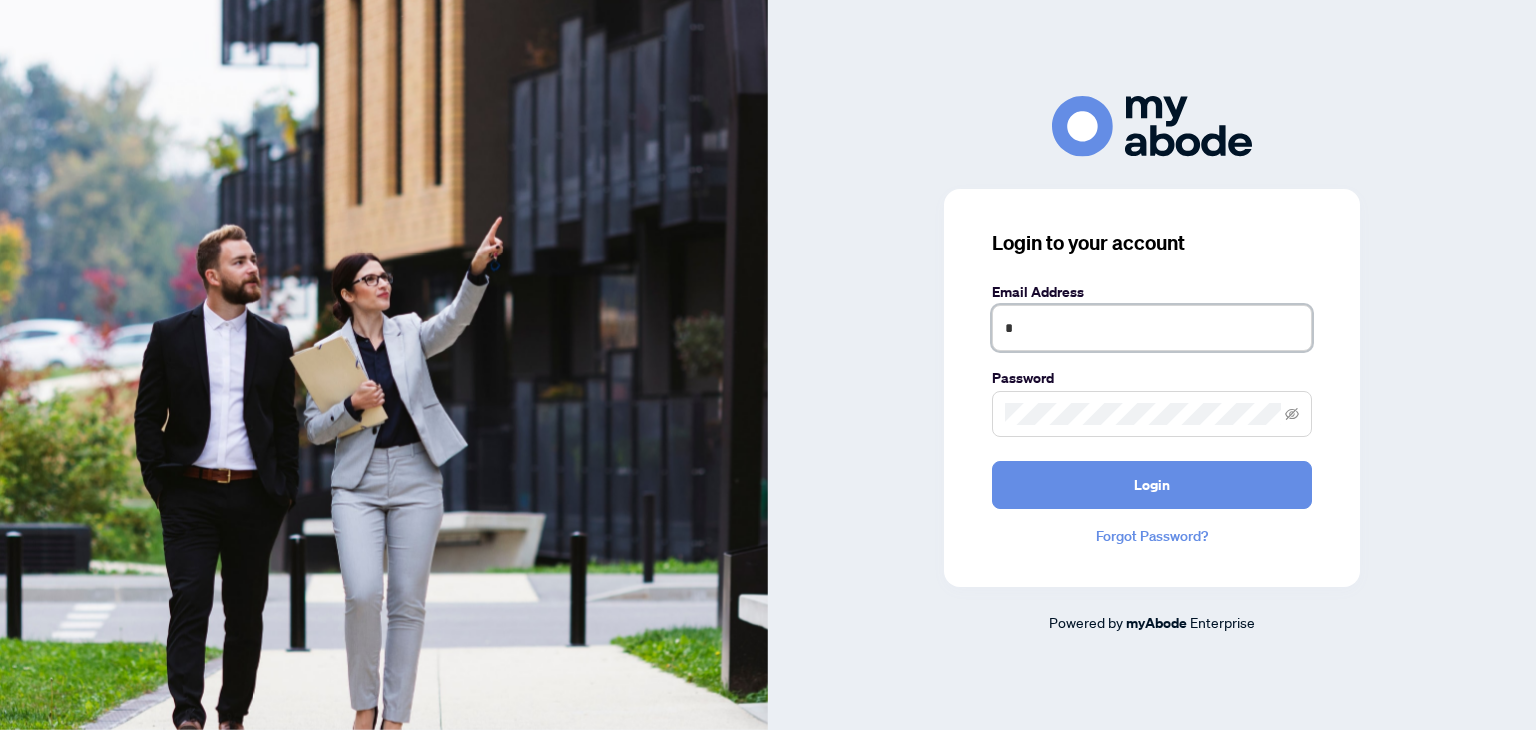type on "**********" 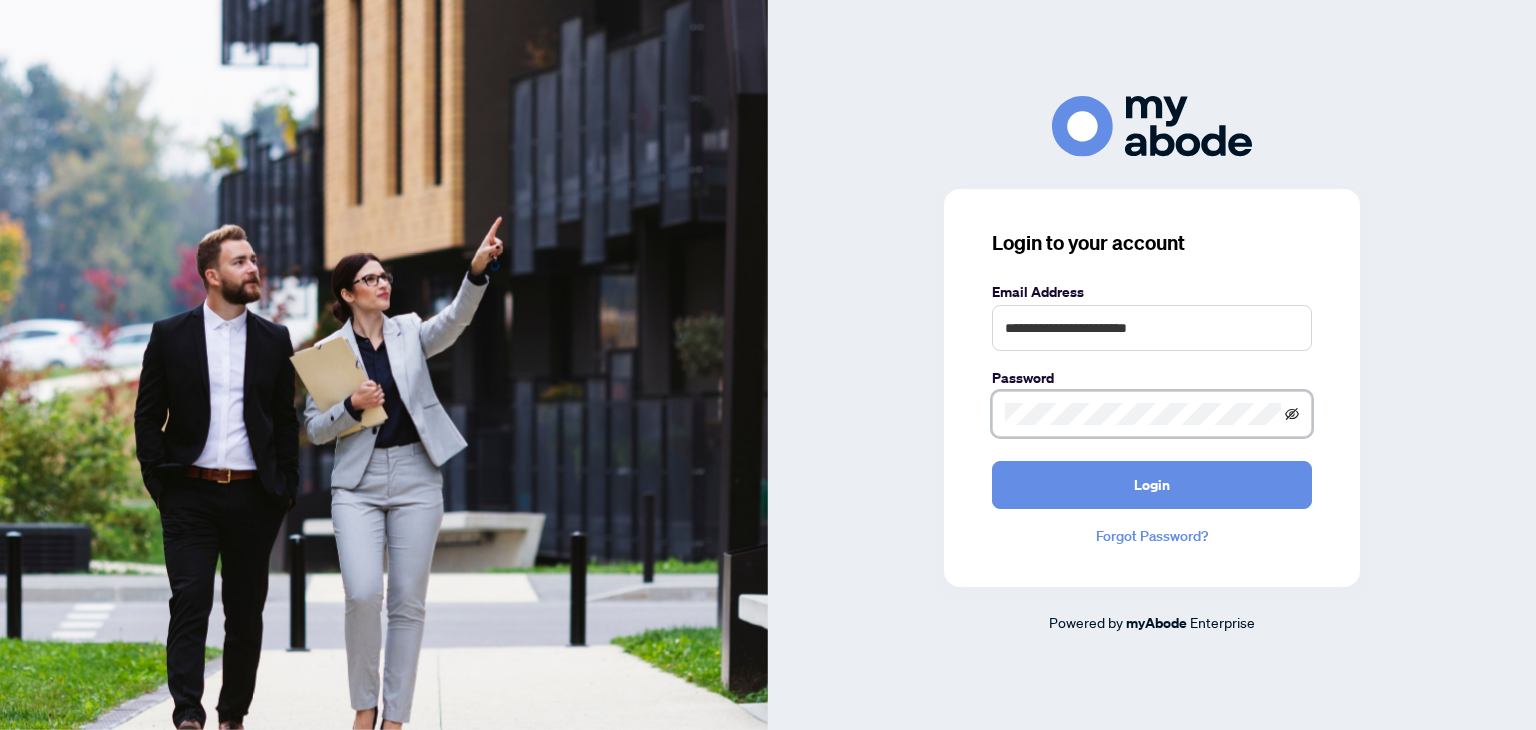 click 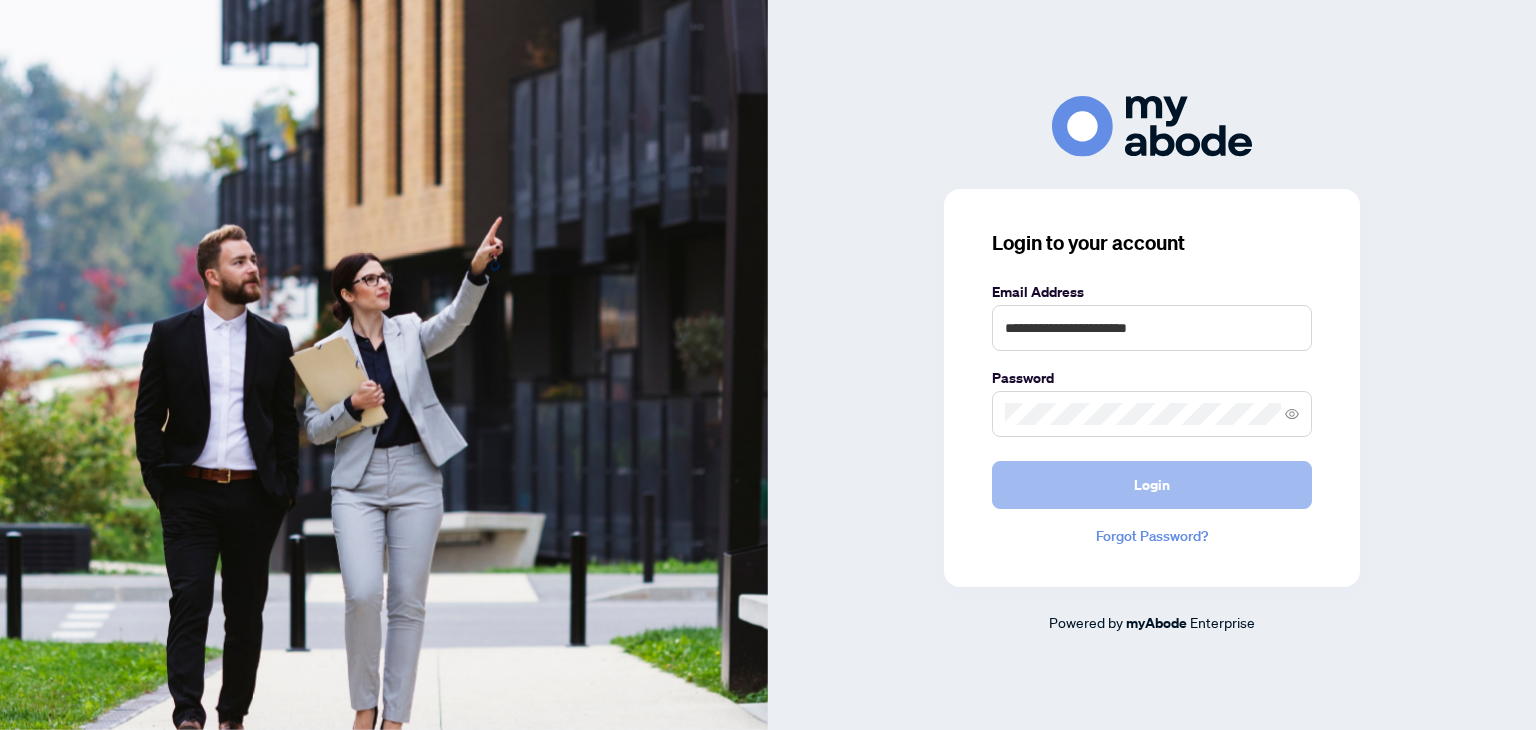 click on "Login" at bounding box center [1152, 485] 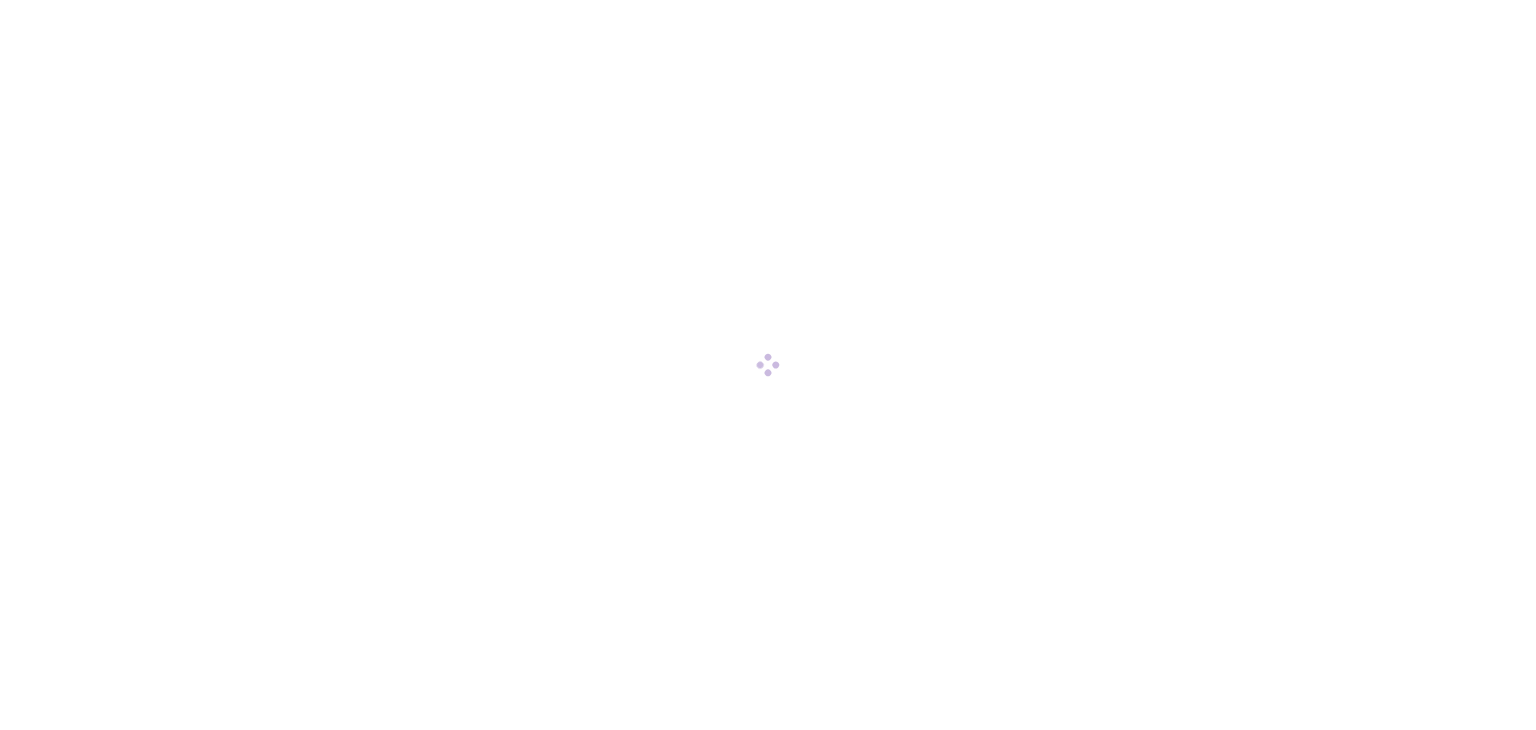scroll, scrollTop: 0, scrollLeft: 0, axis: both 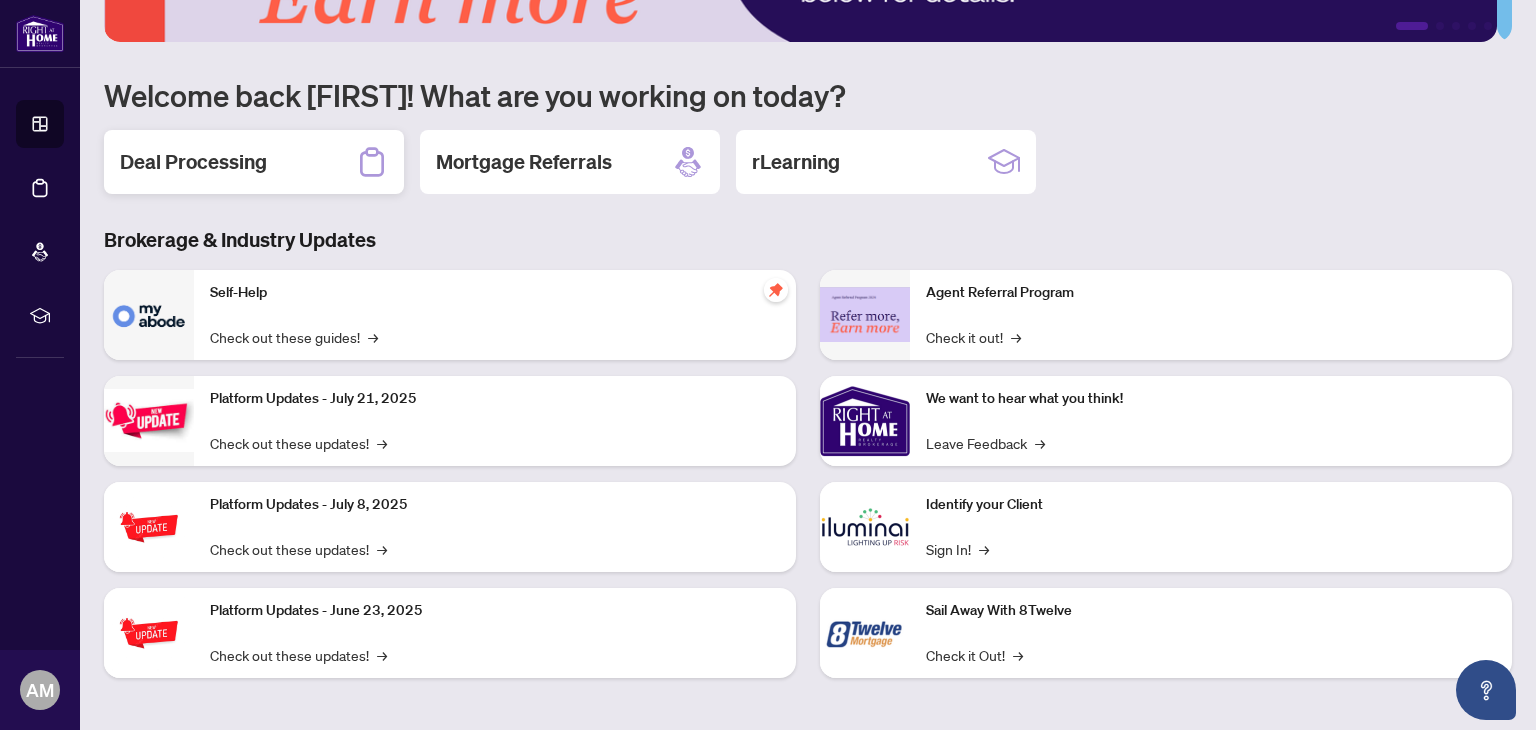 click on "Deal Processing" at bounding box center (193, 162) 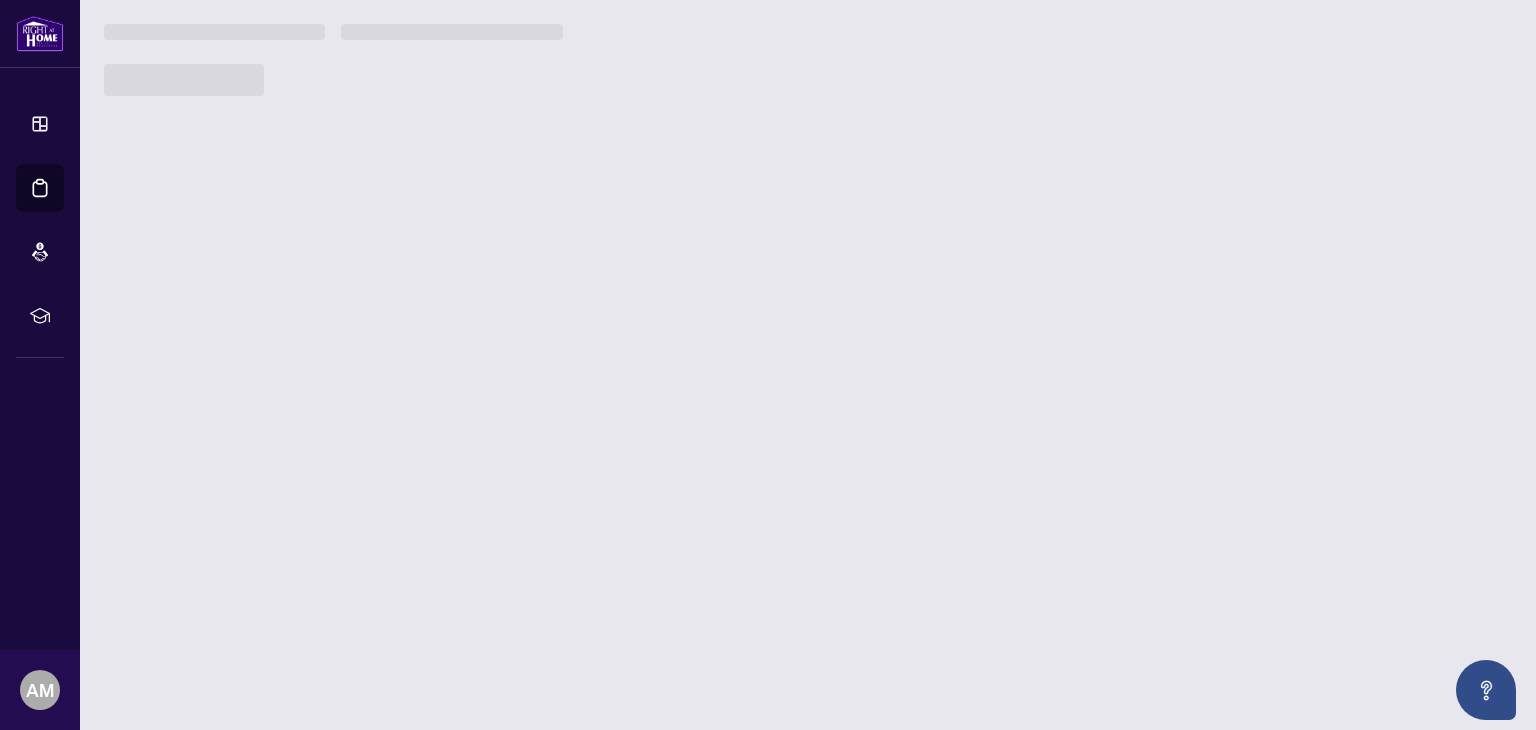 scroll, scrollTop: 0, scrollLeft: 0, axis: both 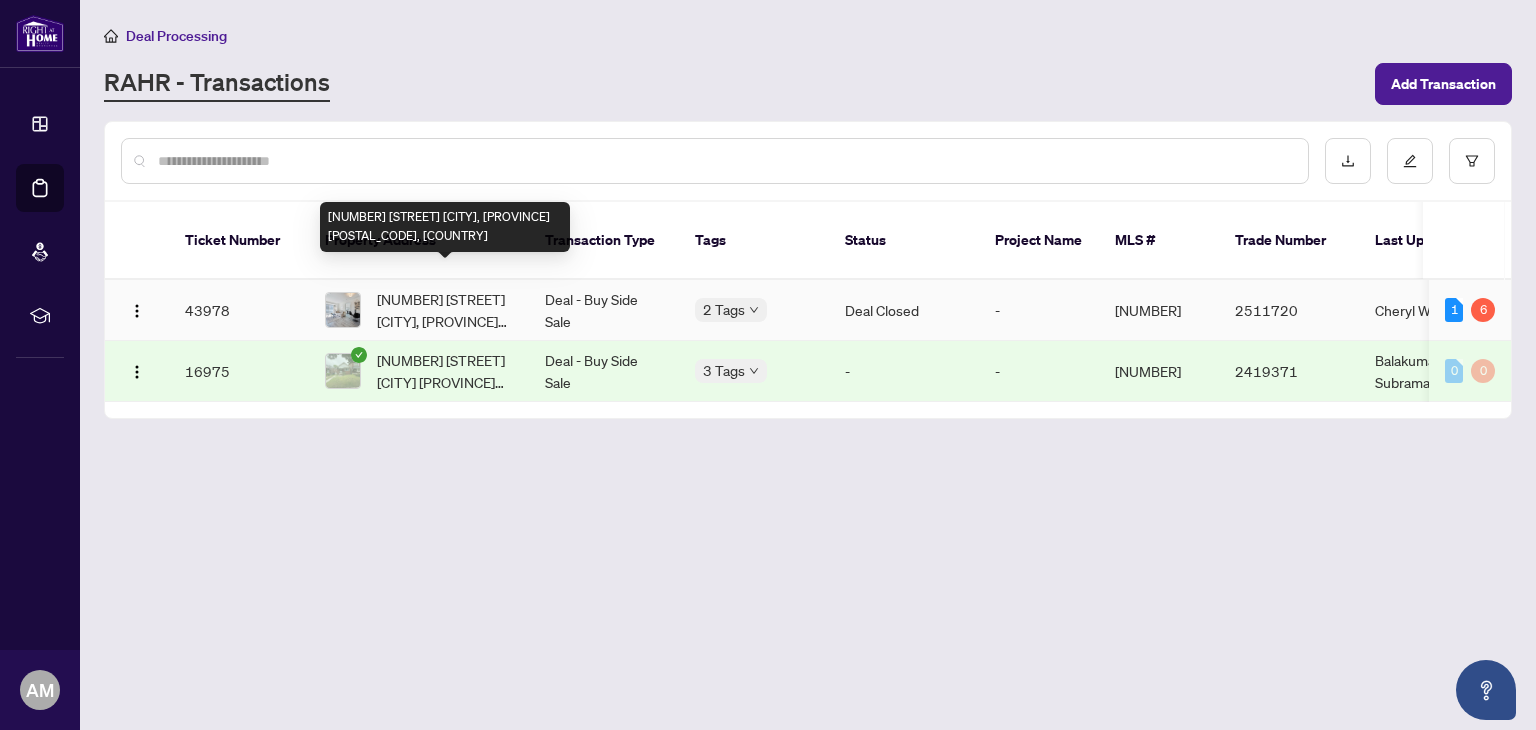click on "[NUMBER] [STREET] [CITY], [PROVINCE] [POSTAL_CODE], [COUNTRY]" at bounding box center [445, 310] 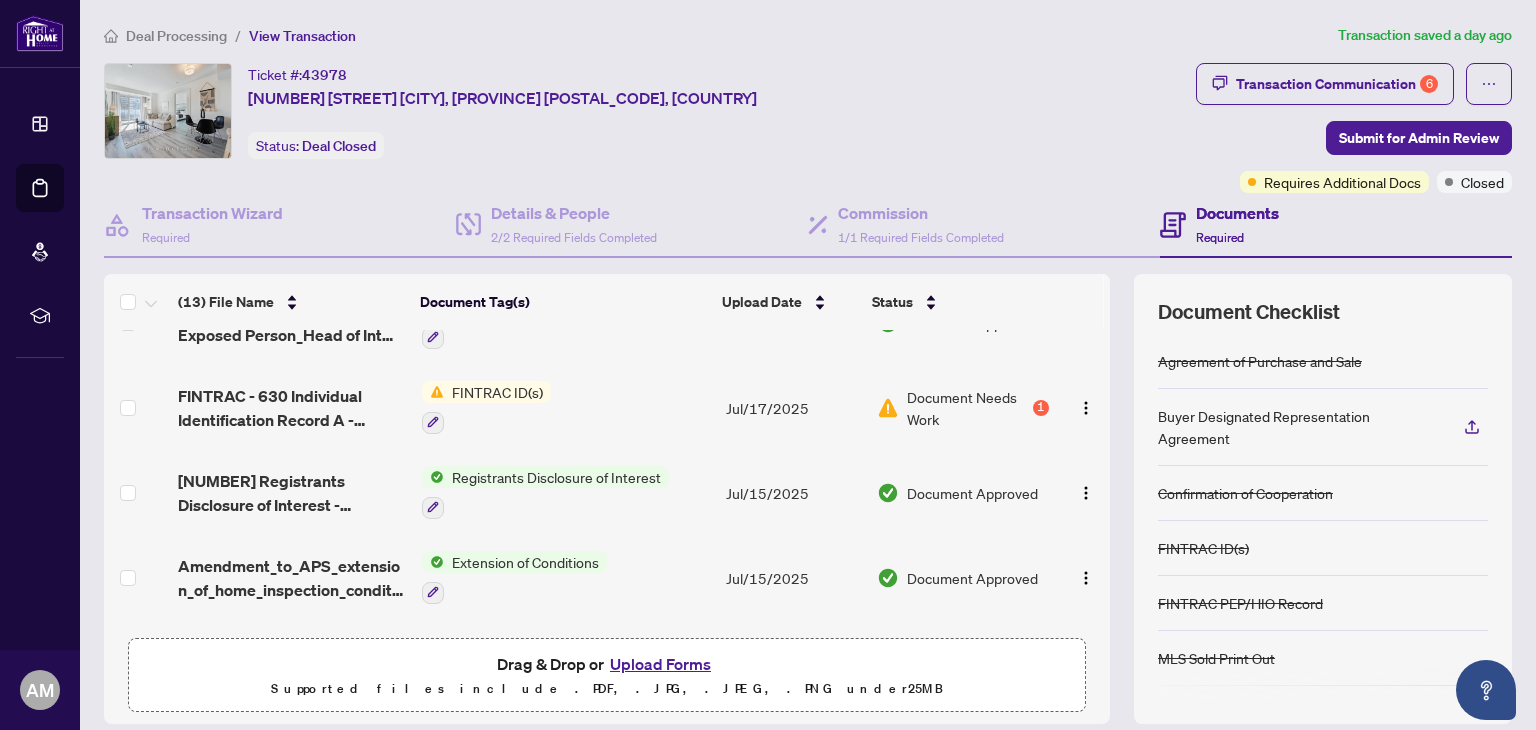 scroll, scrollTop: 200, scrollLeft: 0, axis: vertical 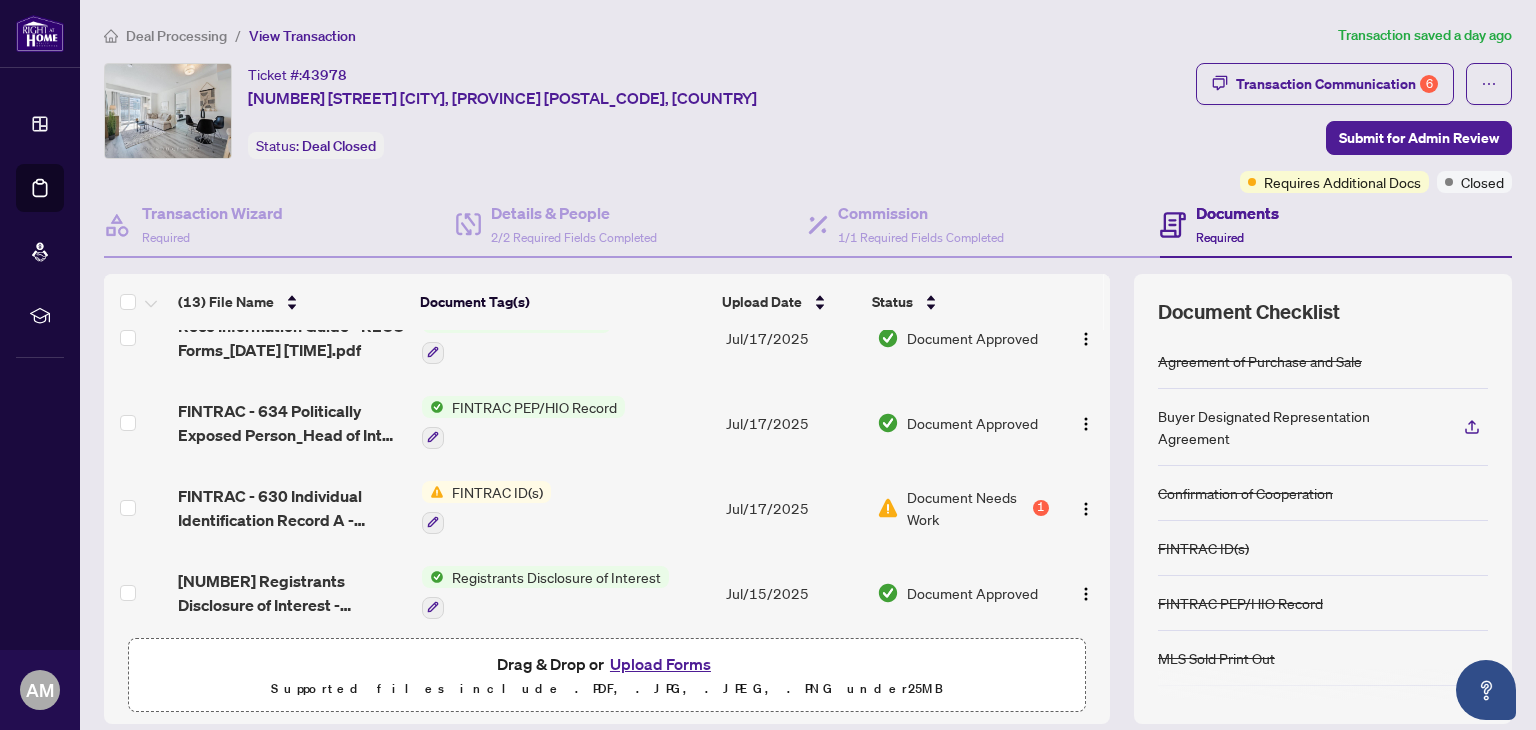 click on "FINTRAC ID(s)" at bounding box center (497, 492) 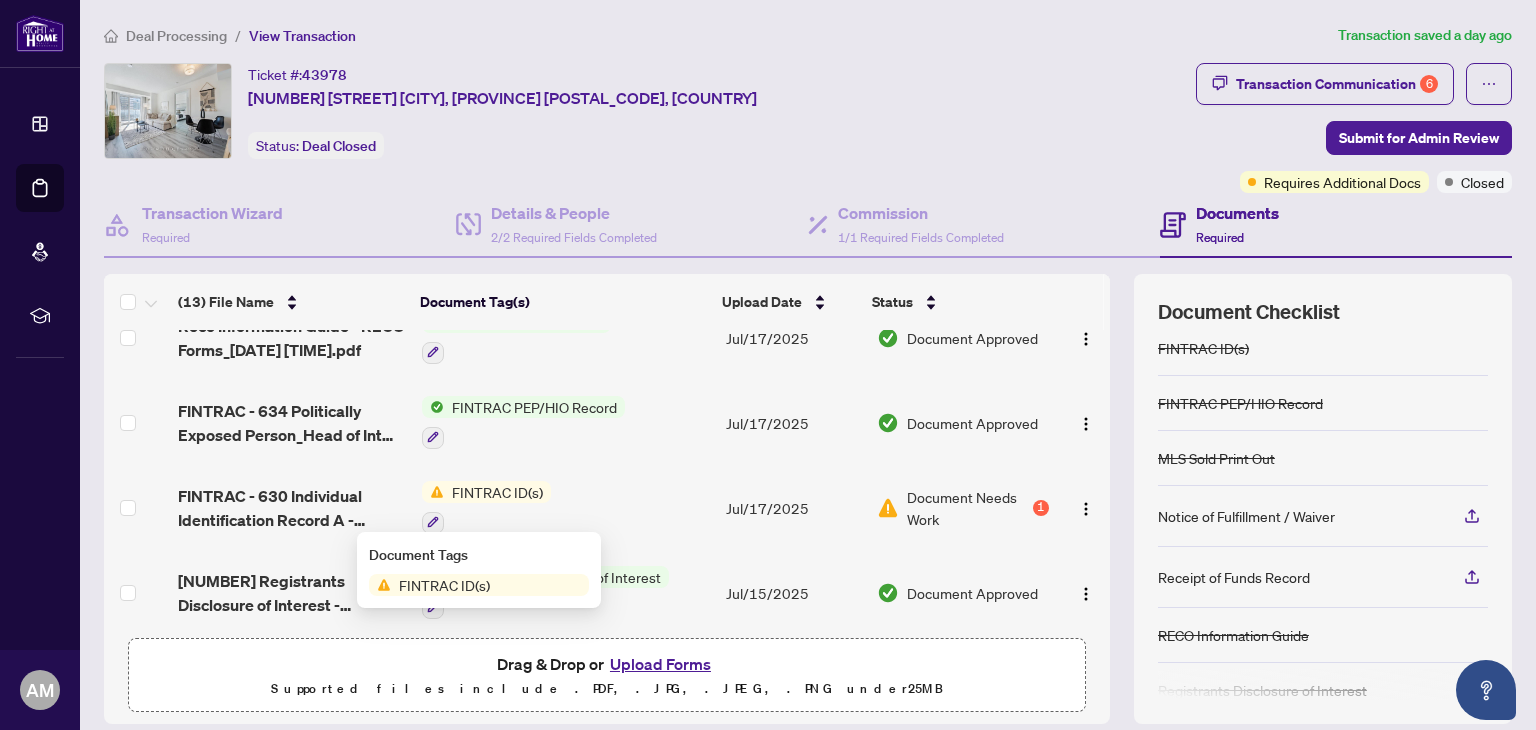 scroll, scrollTop: 222, scrollLeft: 0, axis: vertical 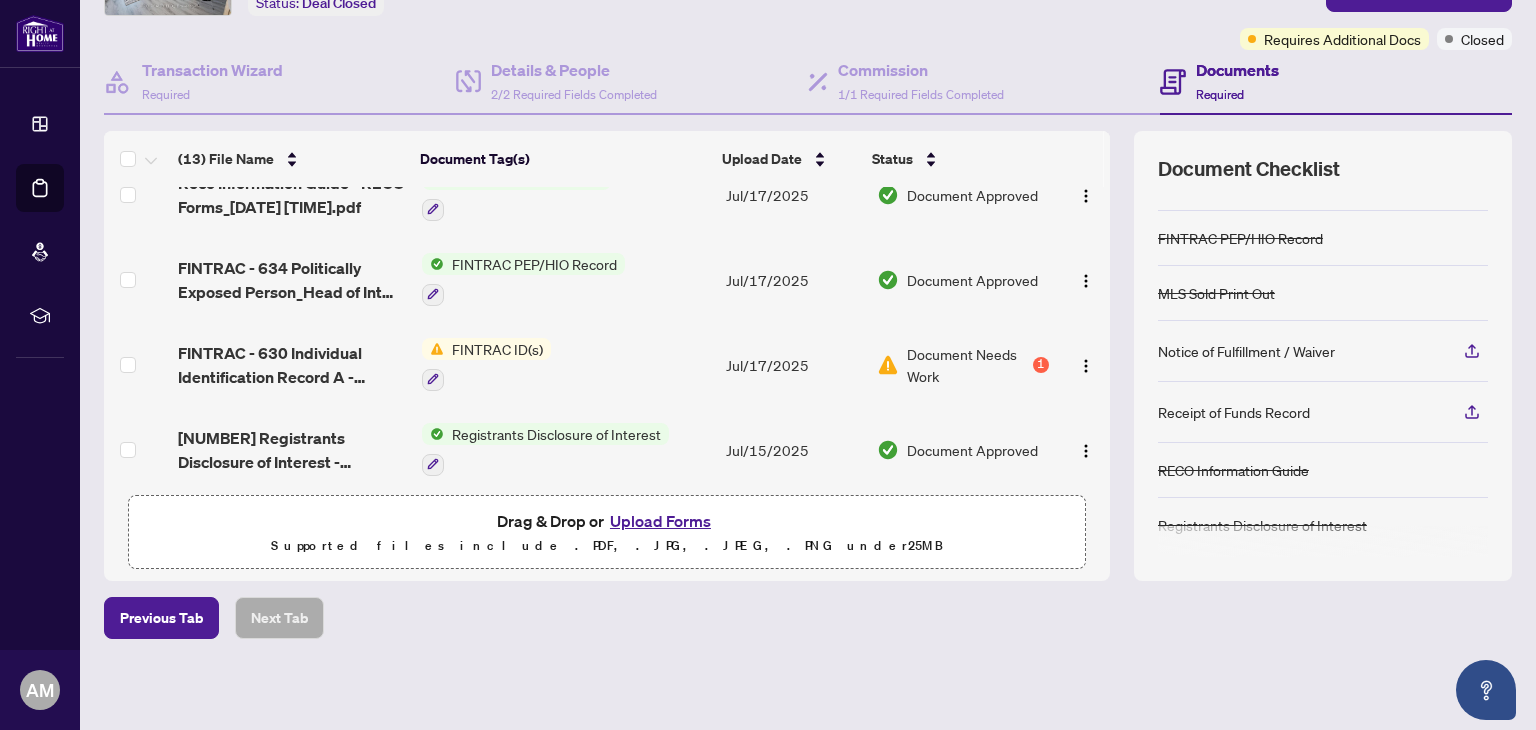 click on "Documents" at bounding box center (1237, 70) 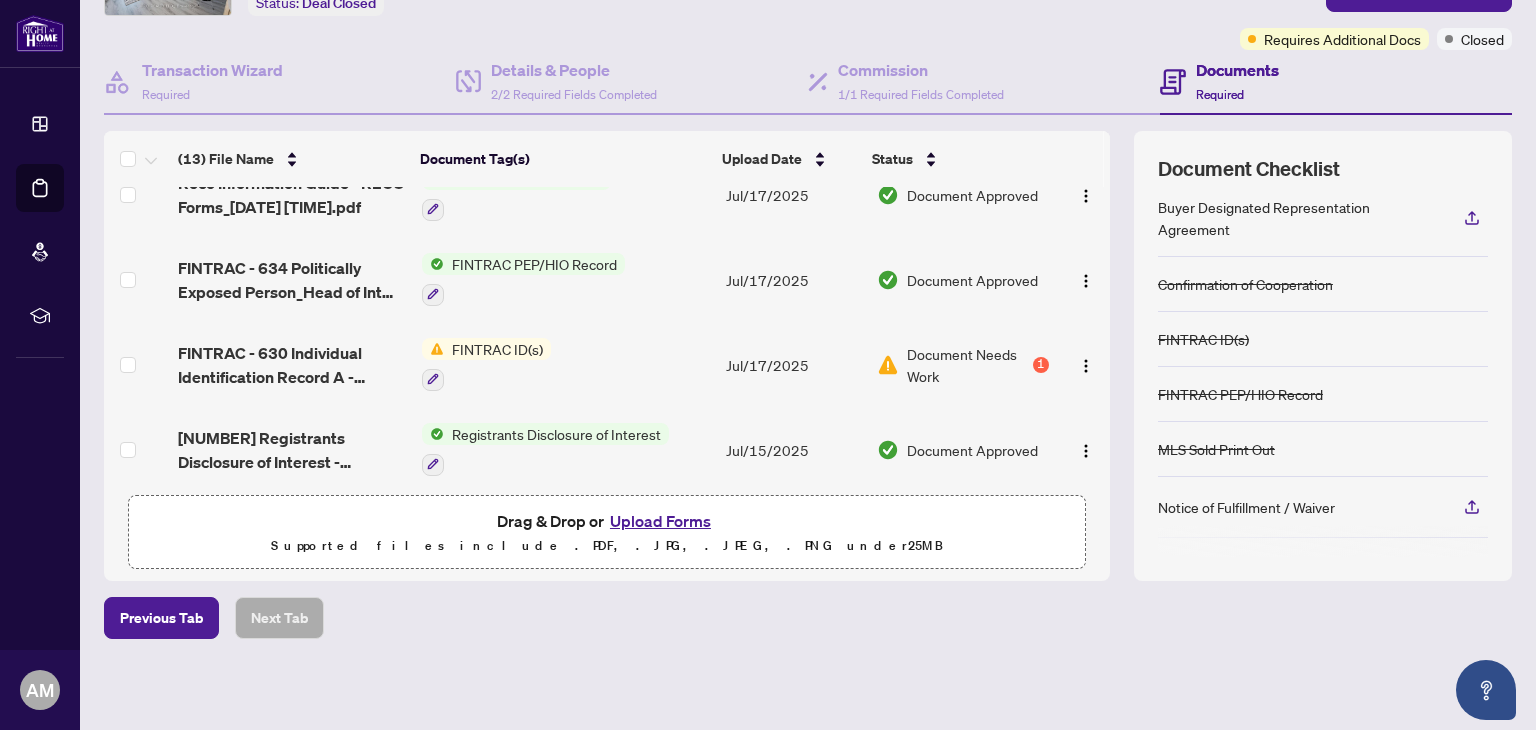 scroll, scrollTop: 100, scrollLeft: 0, axis: vertical 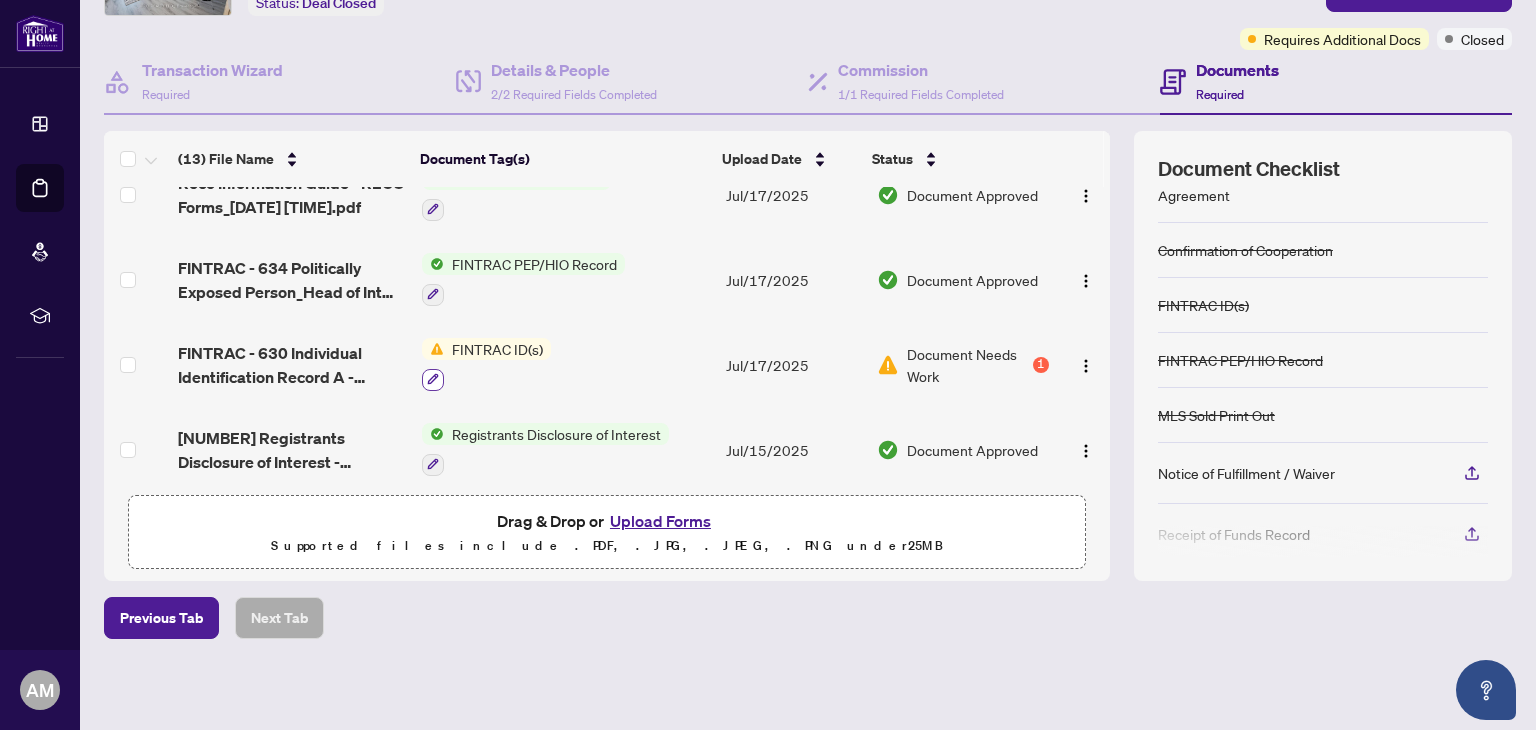 click 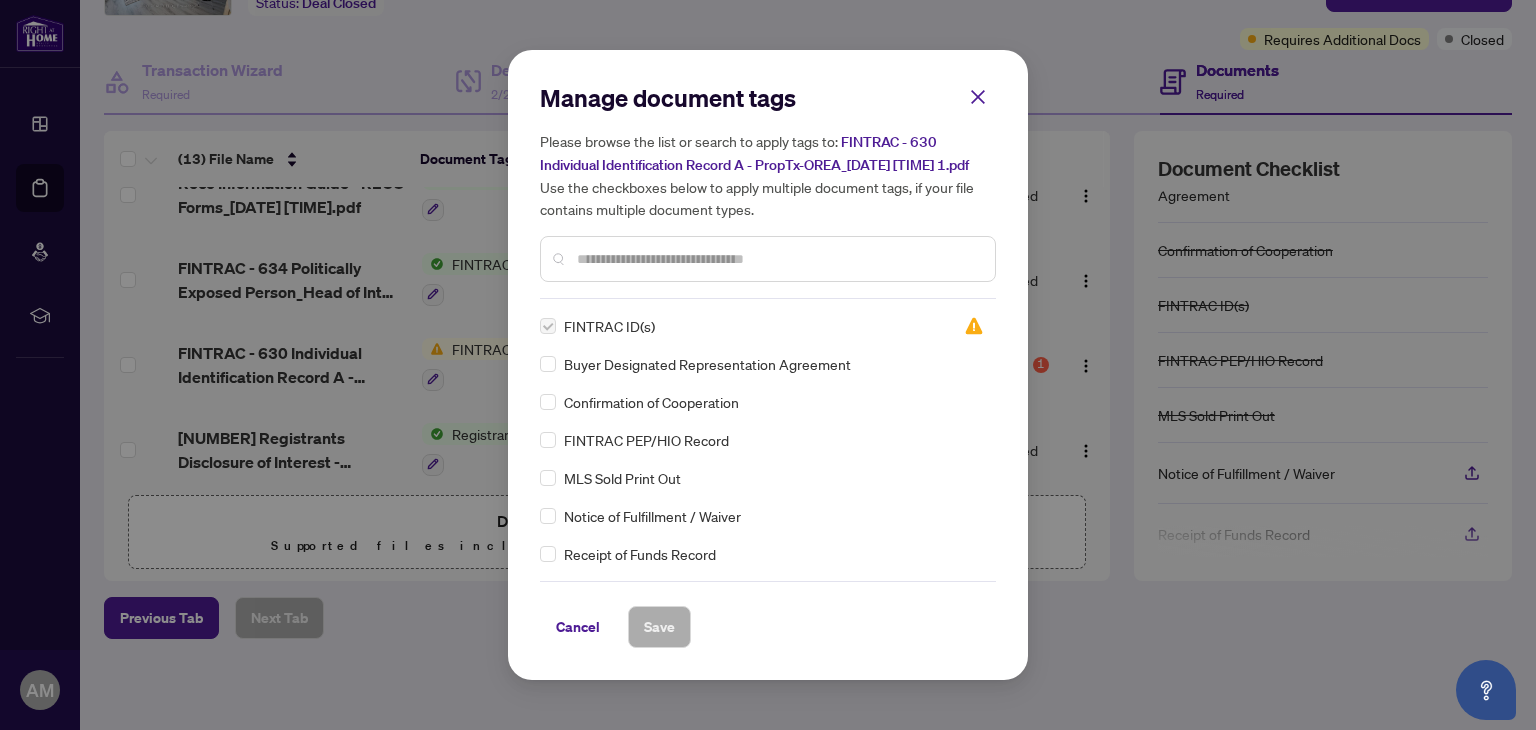 click on "FINTRAC ID(s)" at bounding box center (609, 326) 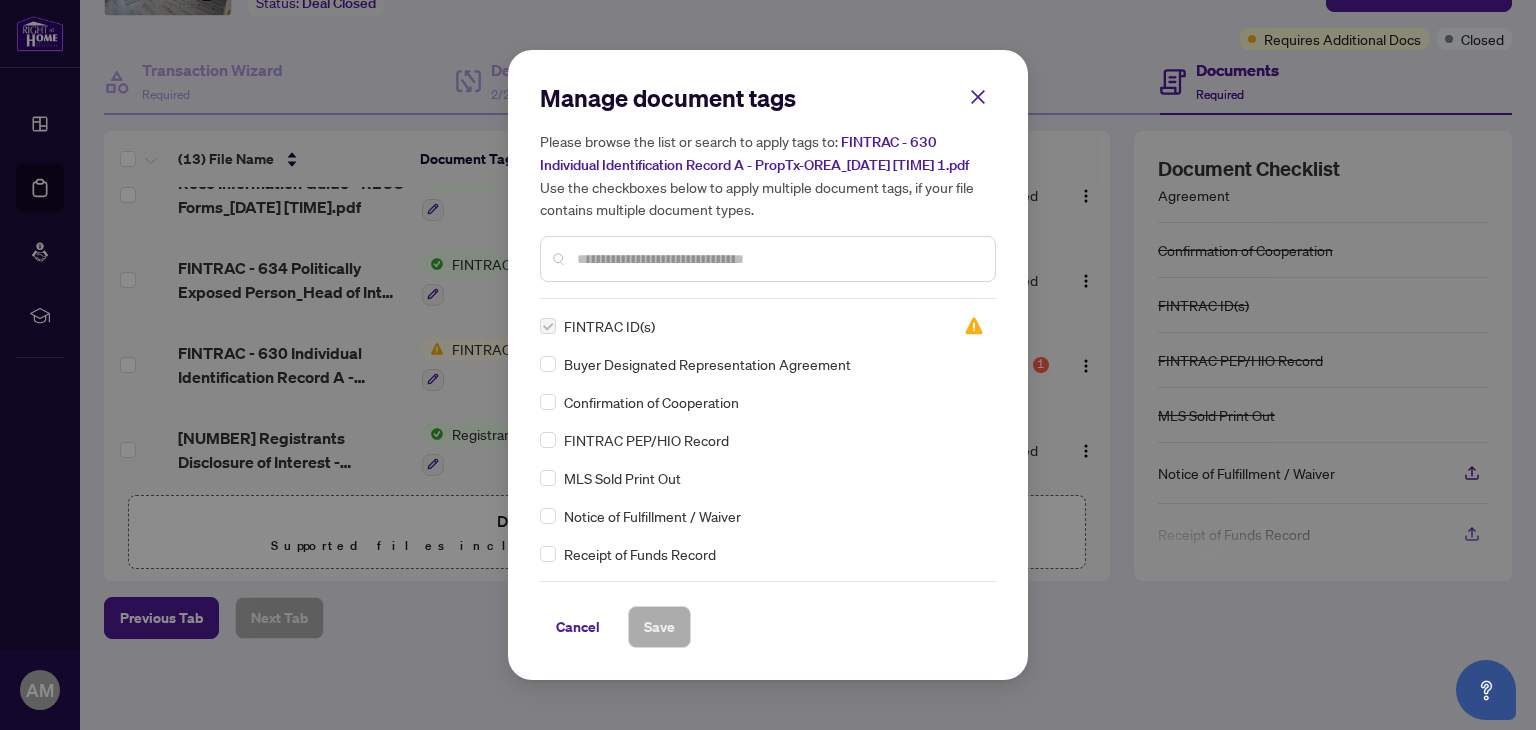 click at bounding box center (778, 259) 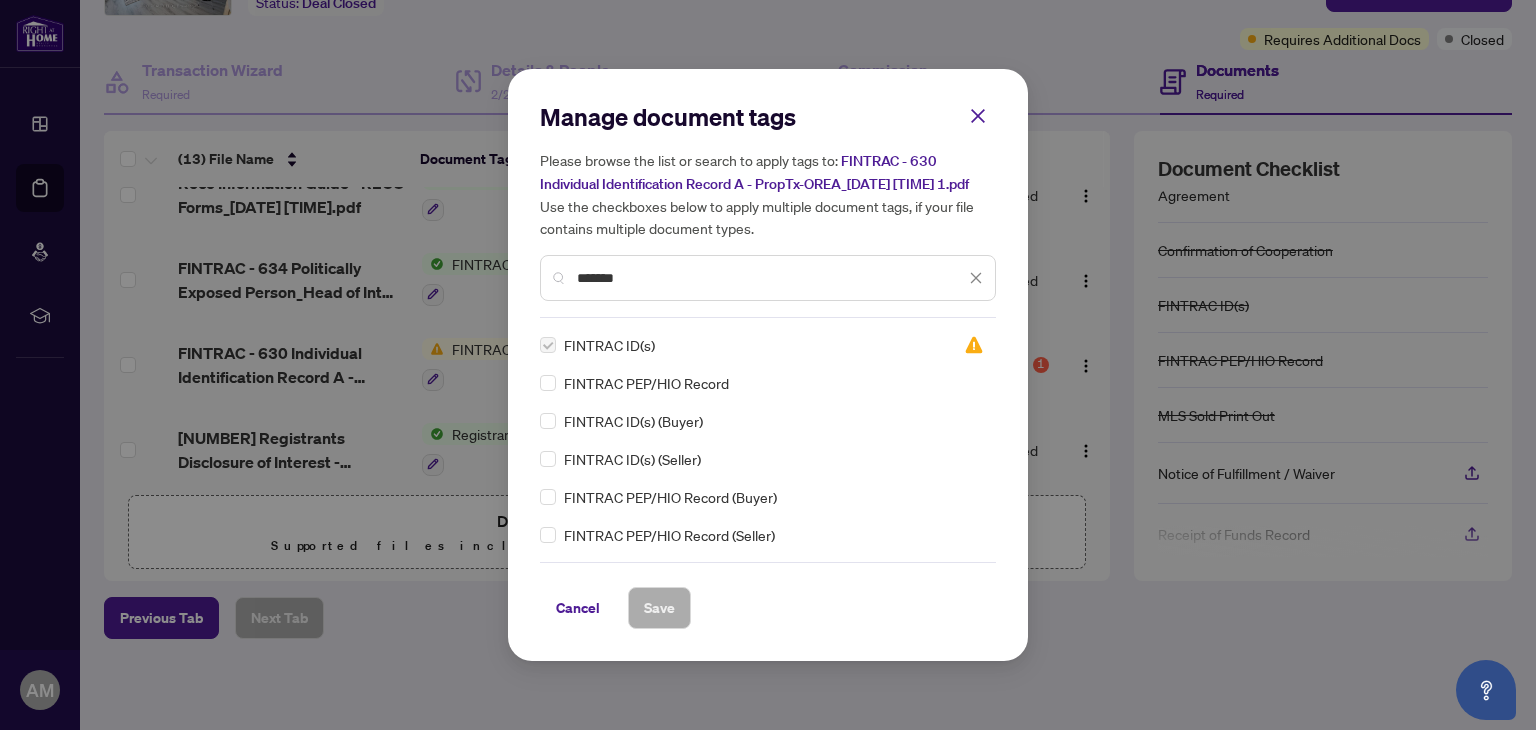 type on "*******" 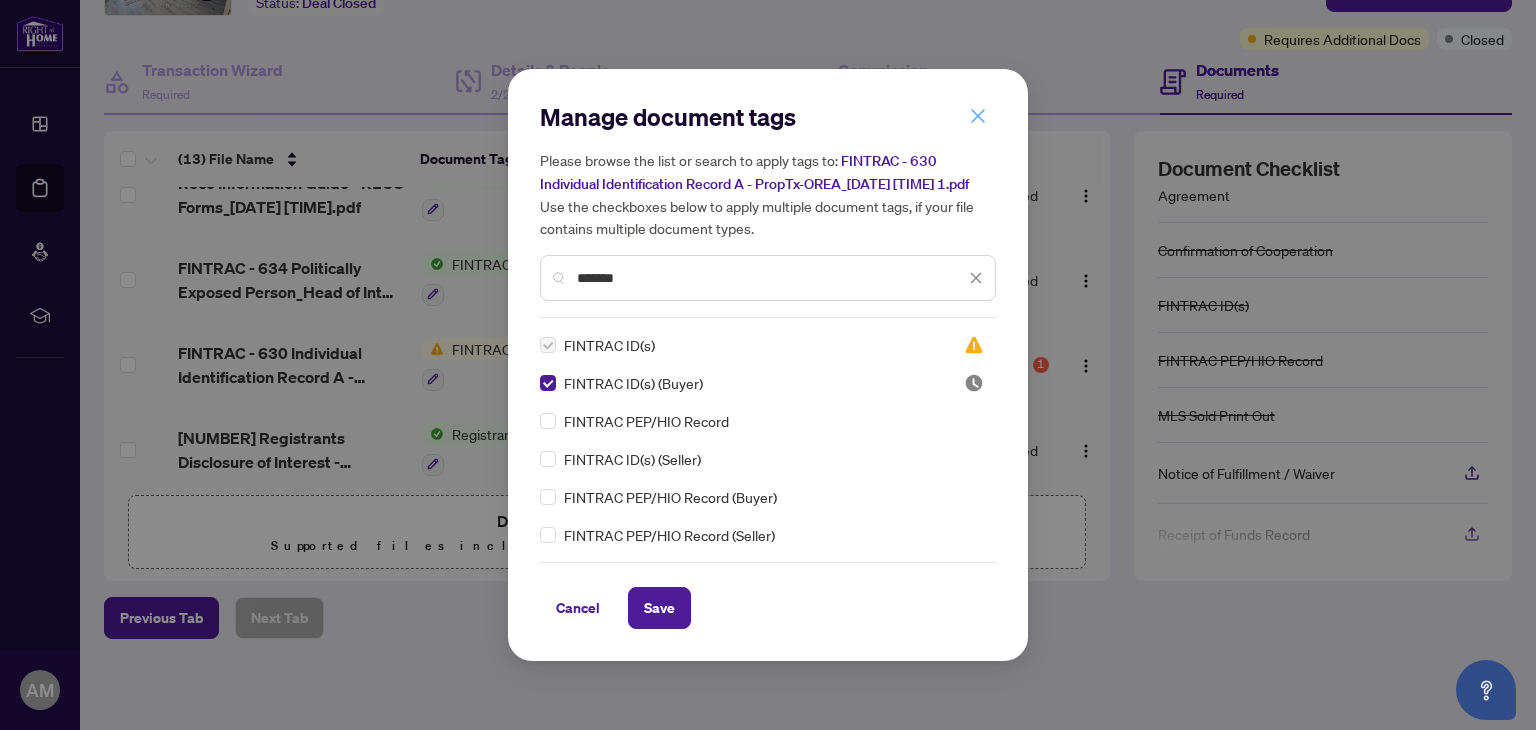 click 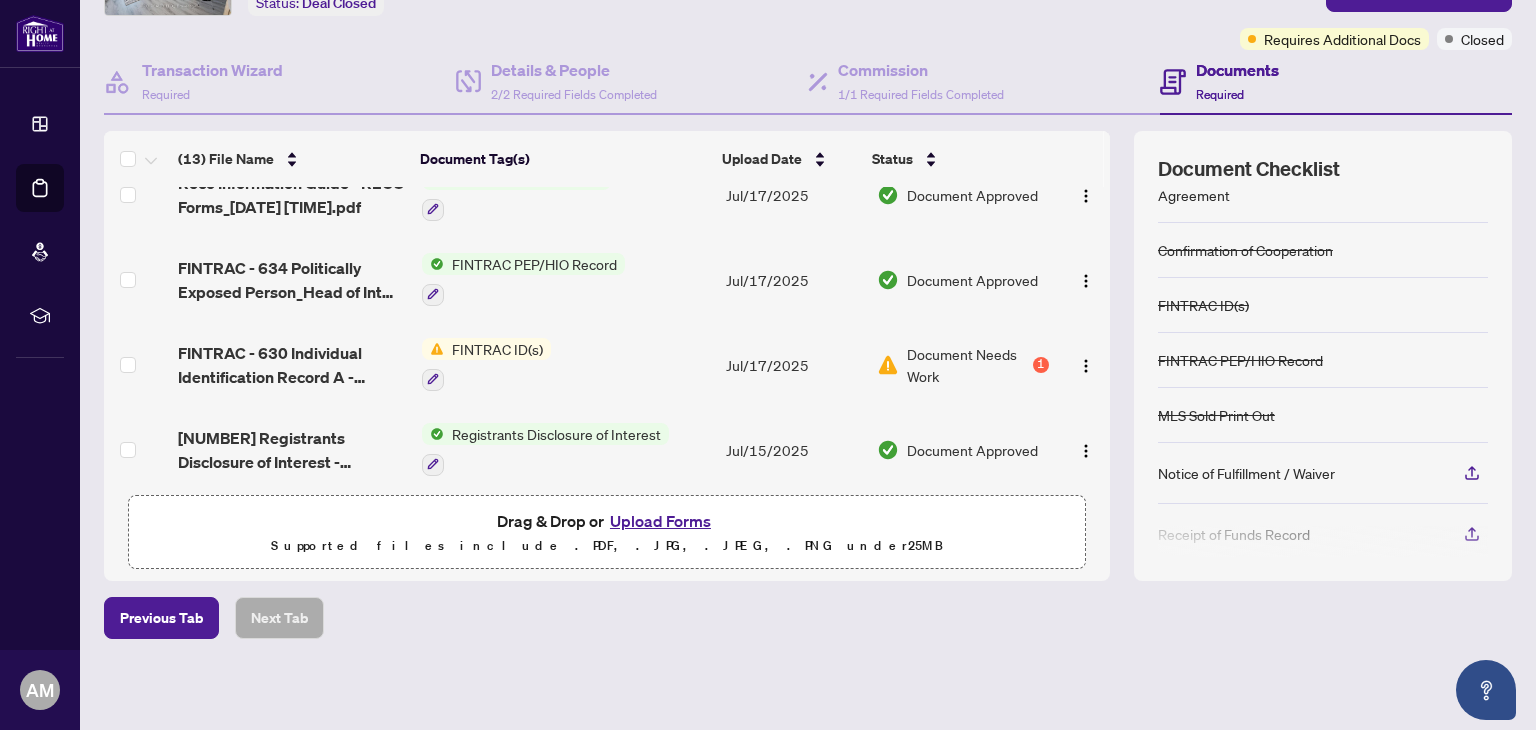 click on "FINTRAC ID(s)" at bounding box center (497, 349) 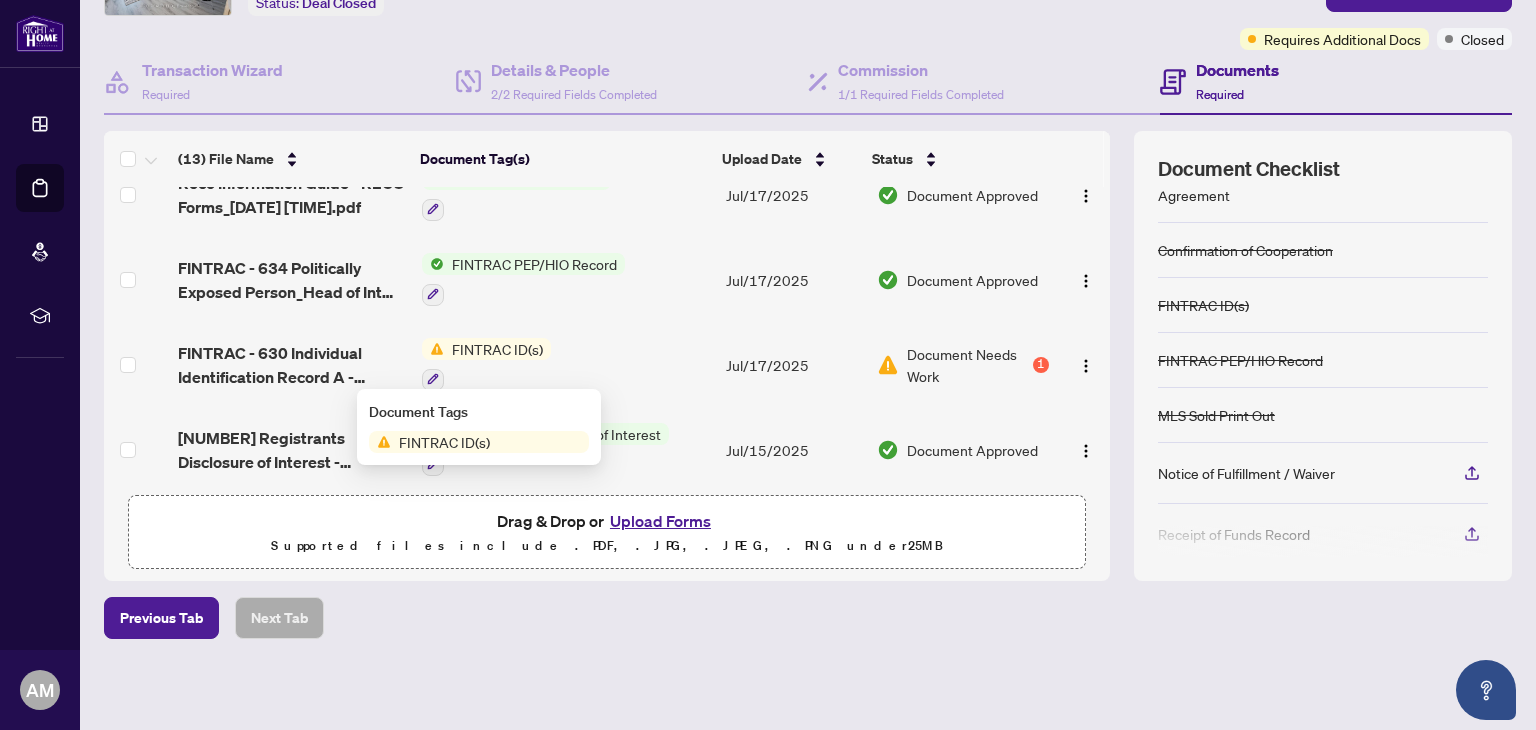 click on "FINTRAC ID(s)" at bounding box center [444, 442] 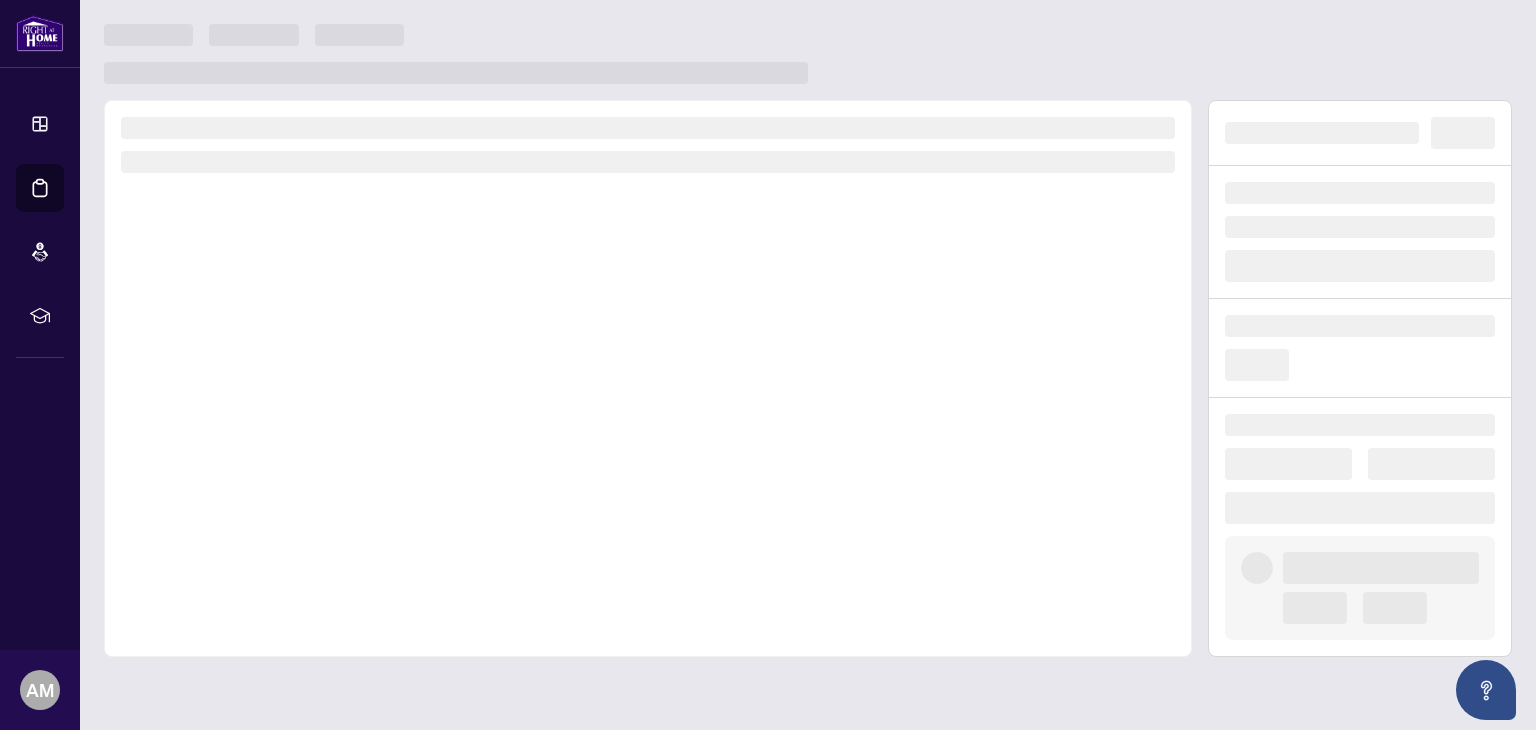 scroll, scrollTop: 0, scrollLeft: 0, axis: both 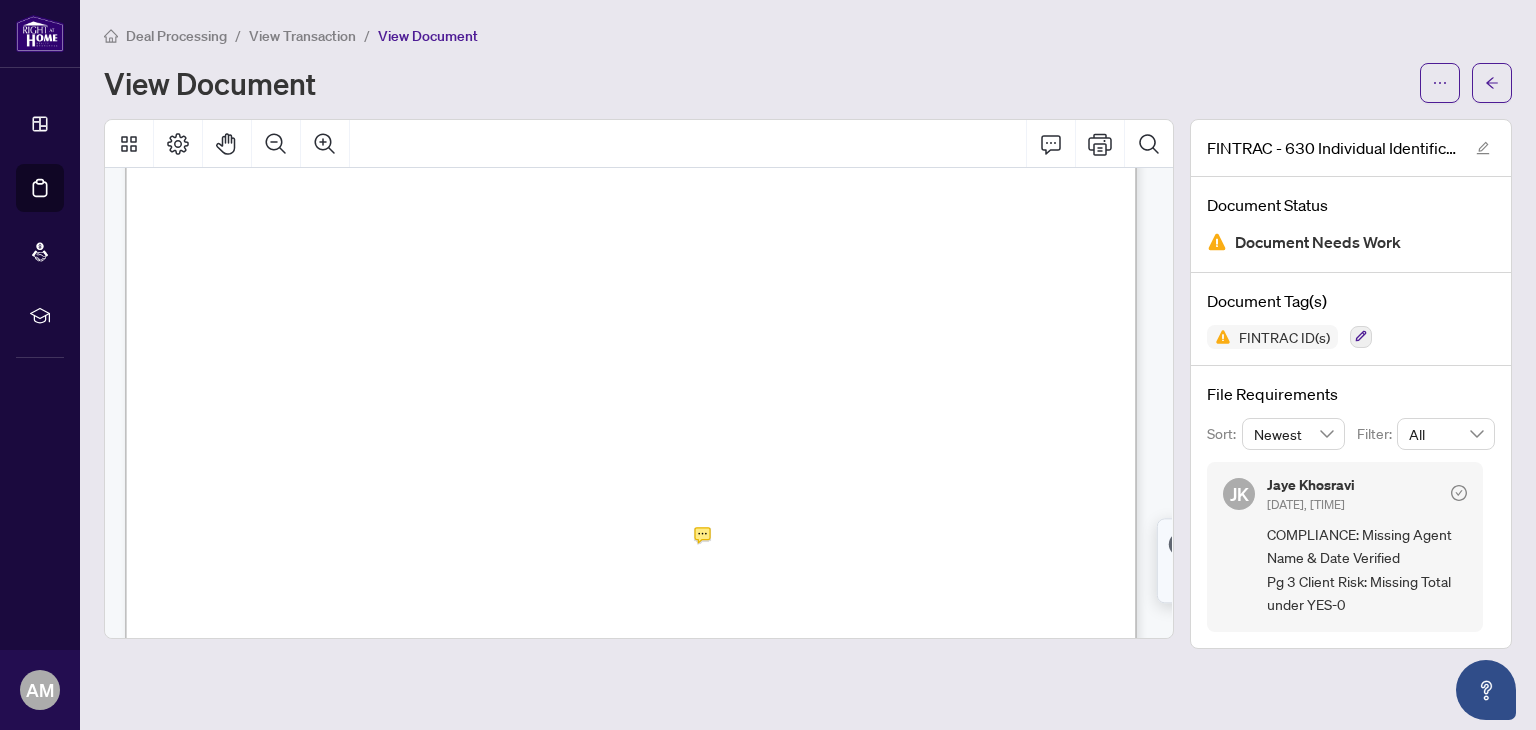 click on "4" at bounding box center [443, 534] 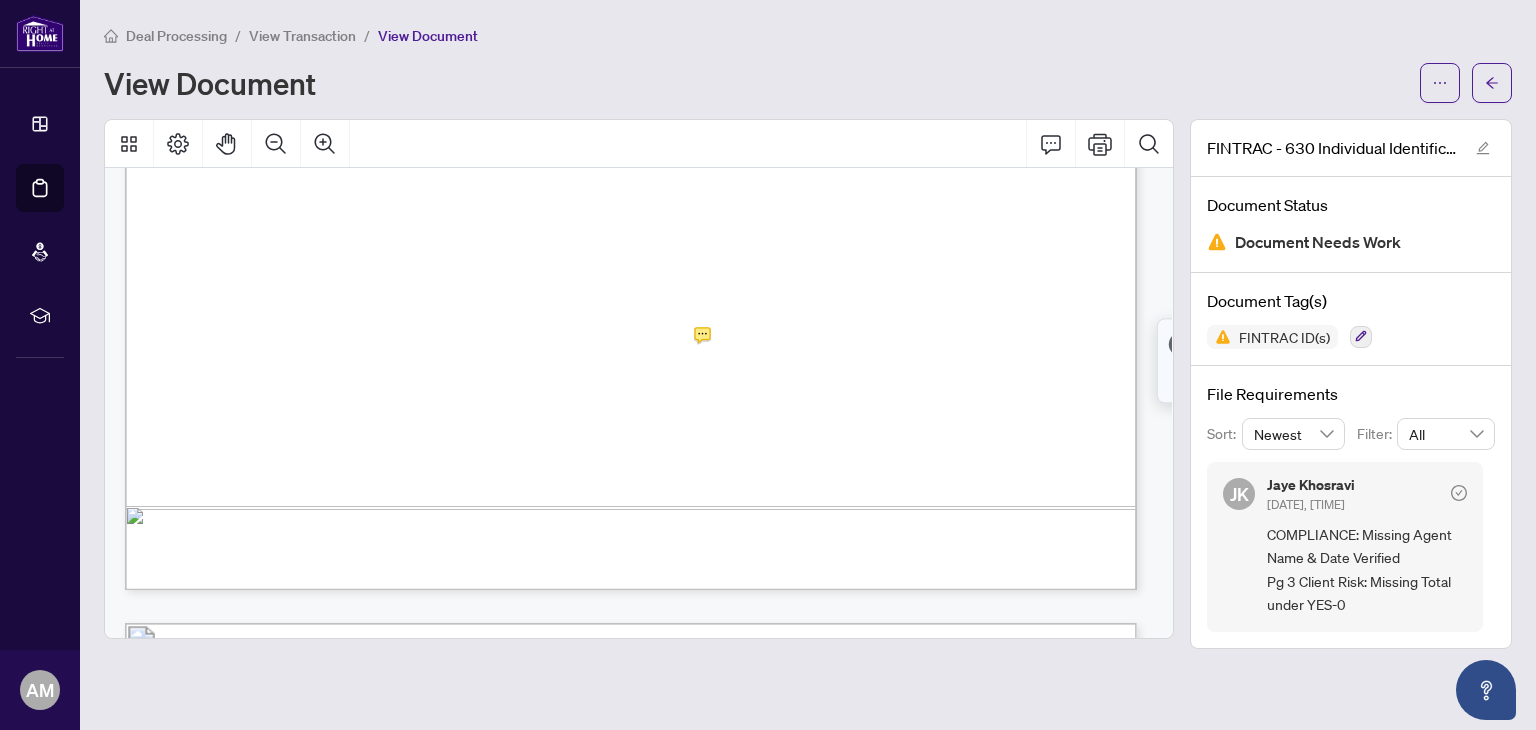 scroll, scrollTop: 3592, scrollLeft: 0, axis: vertical 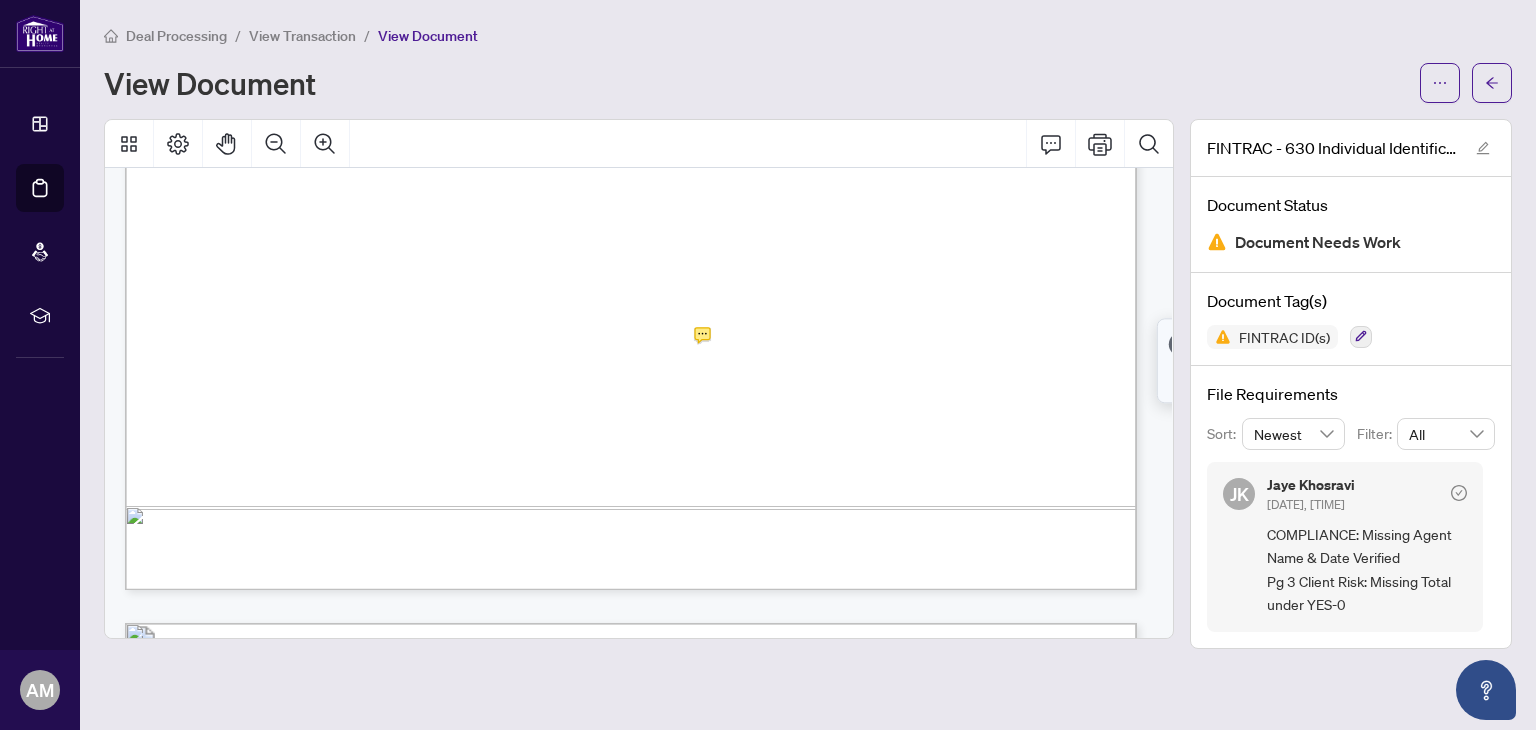 drag, startPoint x: 771, startPoint y: 334, endPoint x: 784, endPoint y: 332, distance: 13.152946 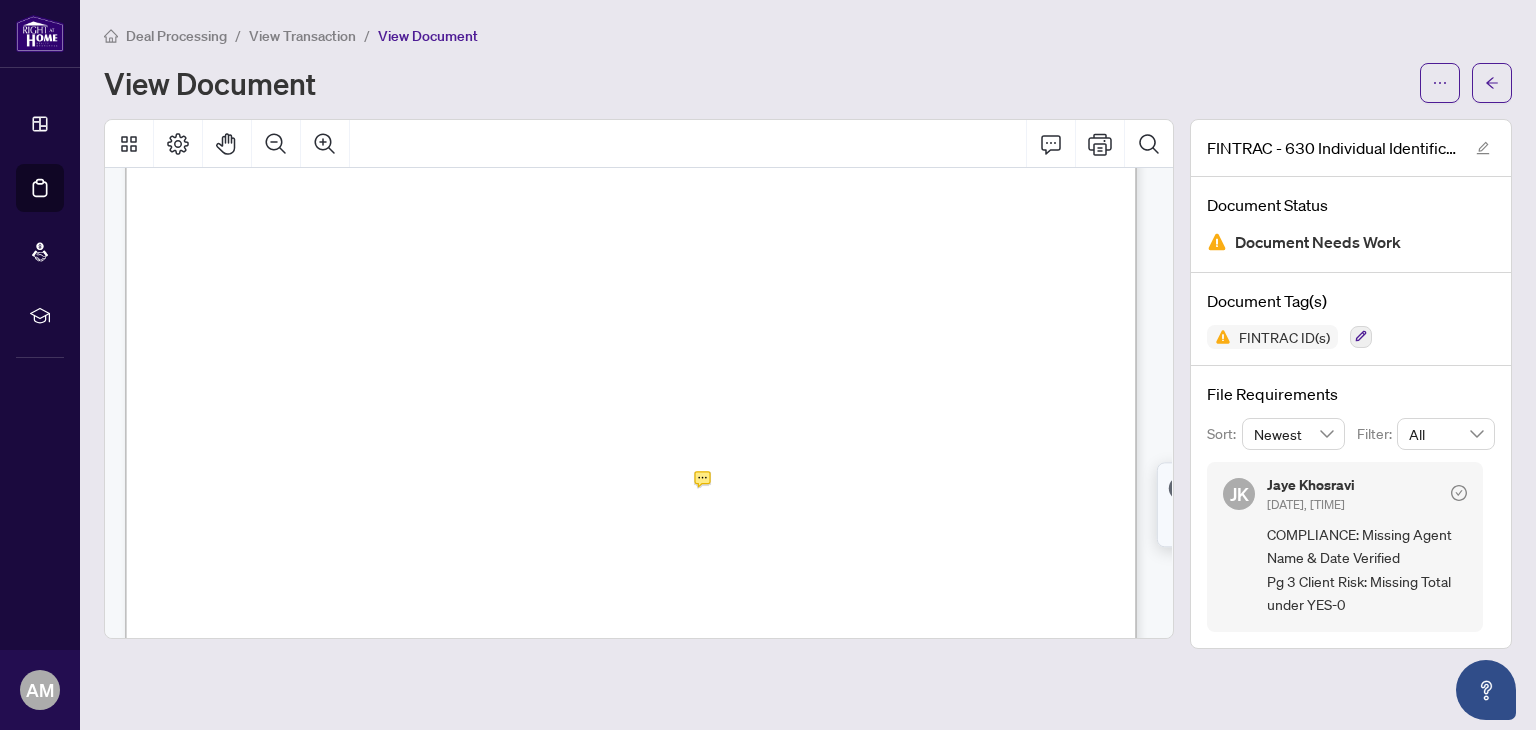 scroll, scrollTop: 3492, scrollLeft: 0, axis: vertical 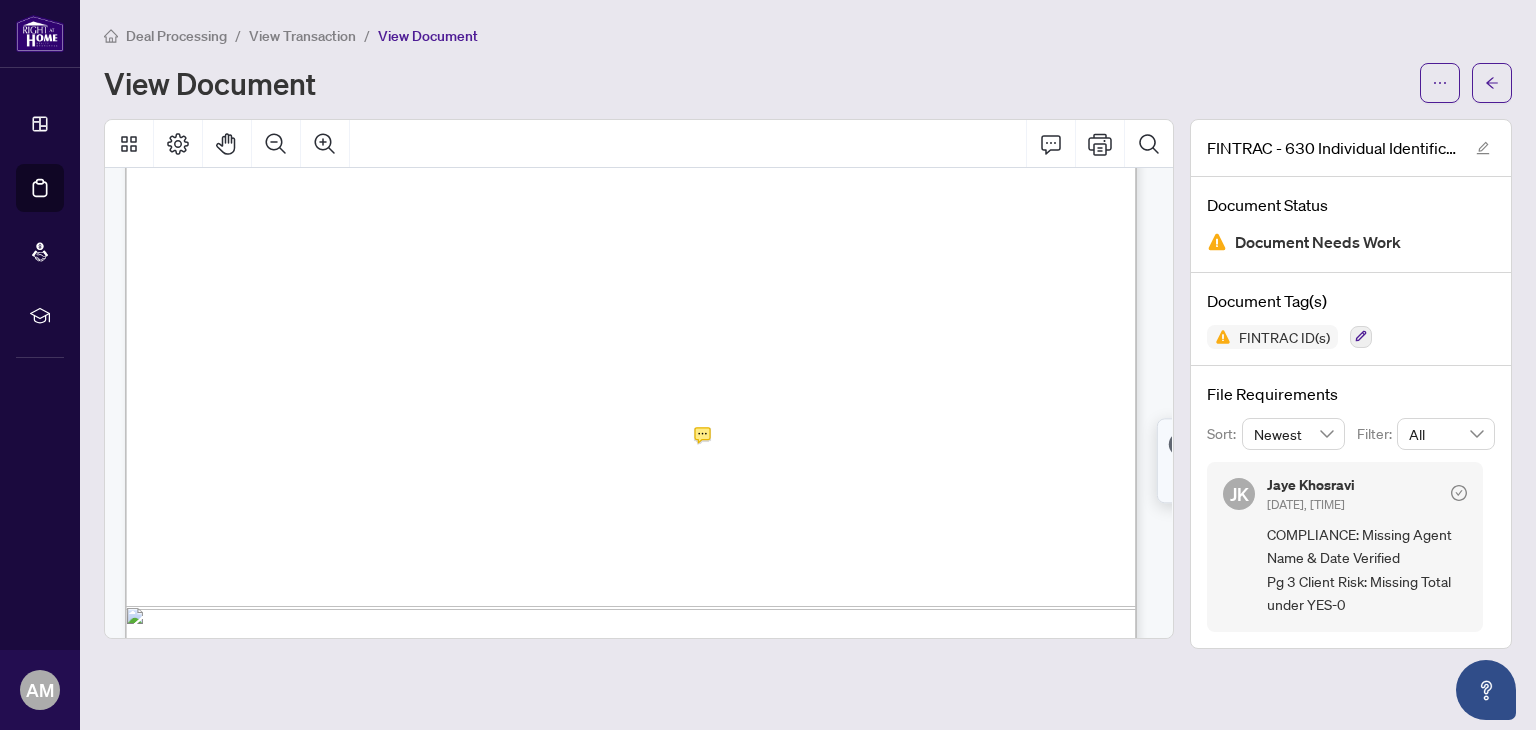 drag, startPoint x: 727, startPoint y: 425, endPoint x: 388, endPoint y: 433, distance: 339.0944 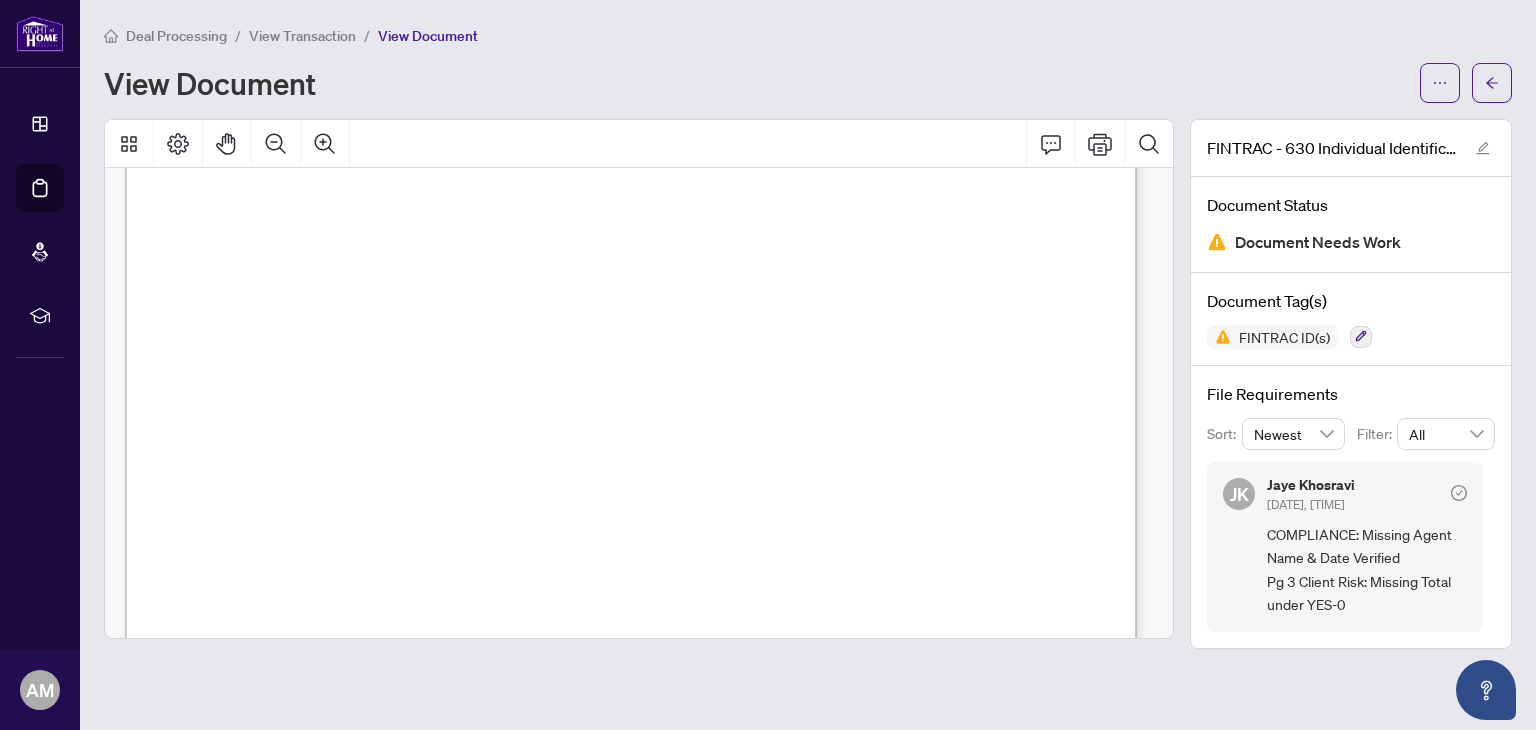scroll, scrollTop: 3092, scrollLeft: 0, axis: vertical 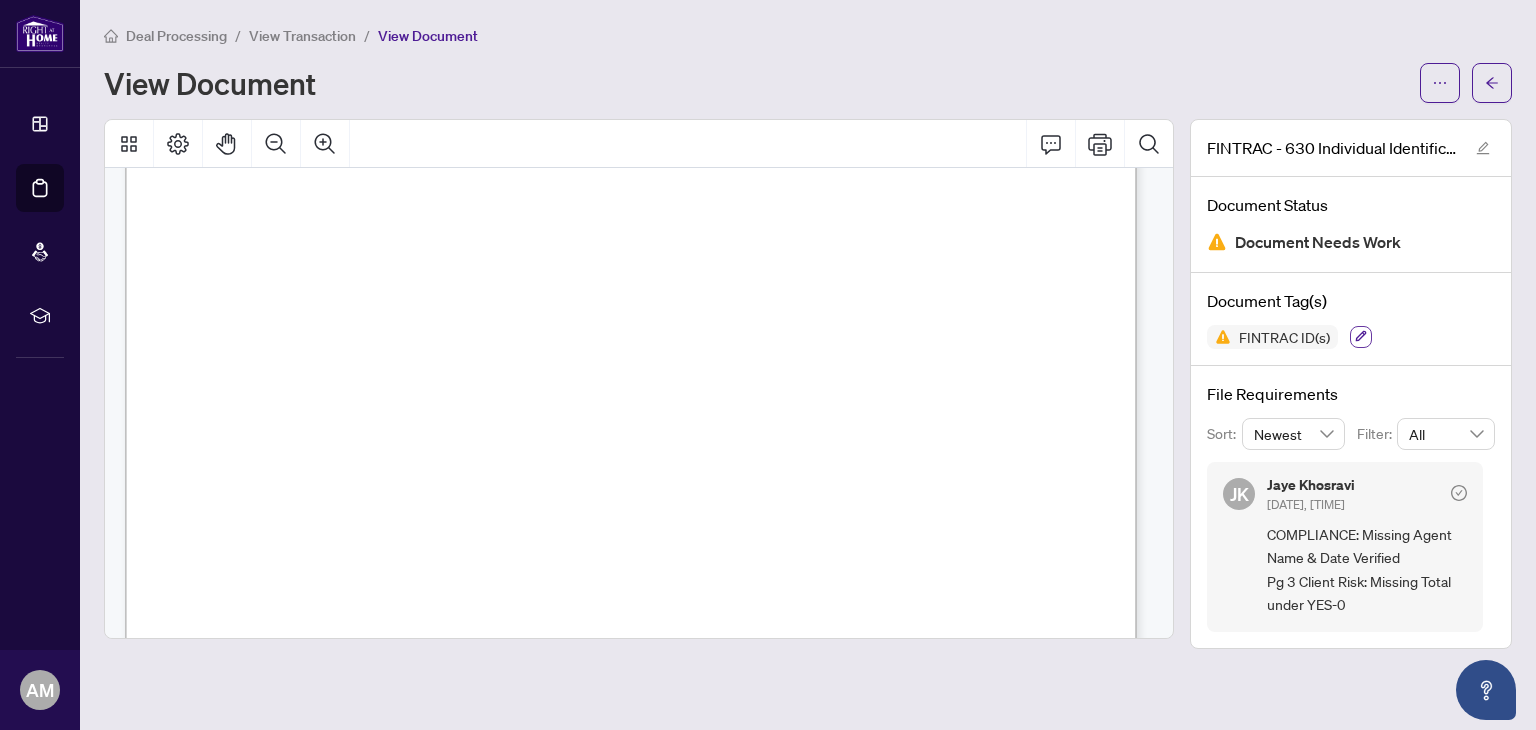 click 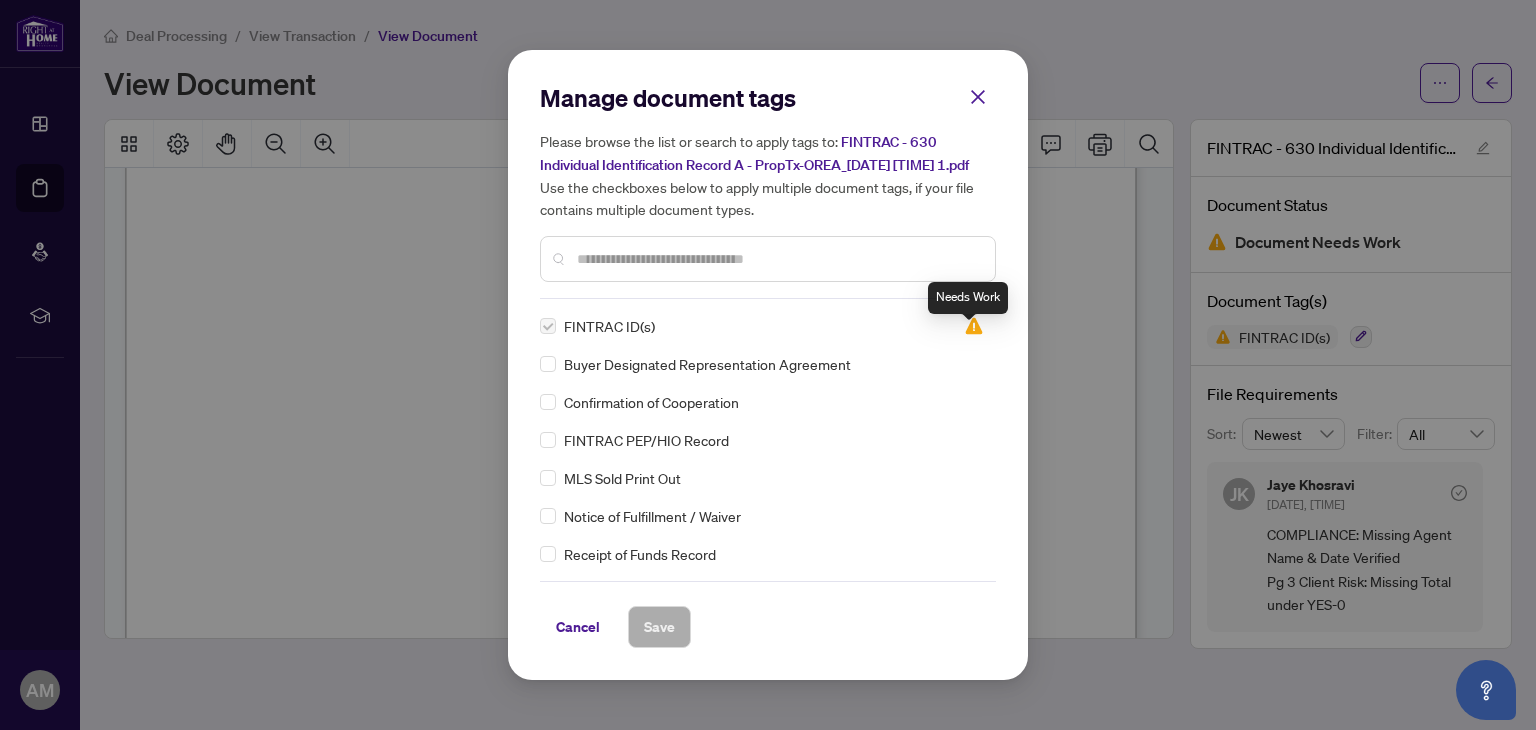 click at bounding box center (974, 326) 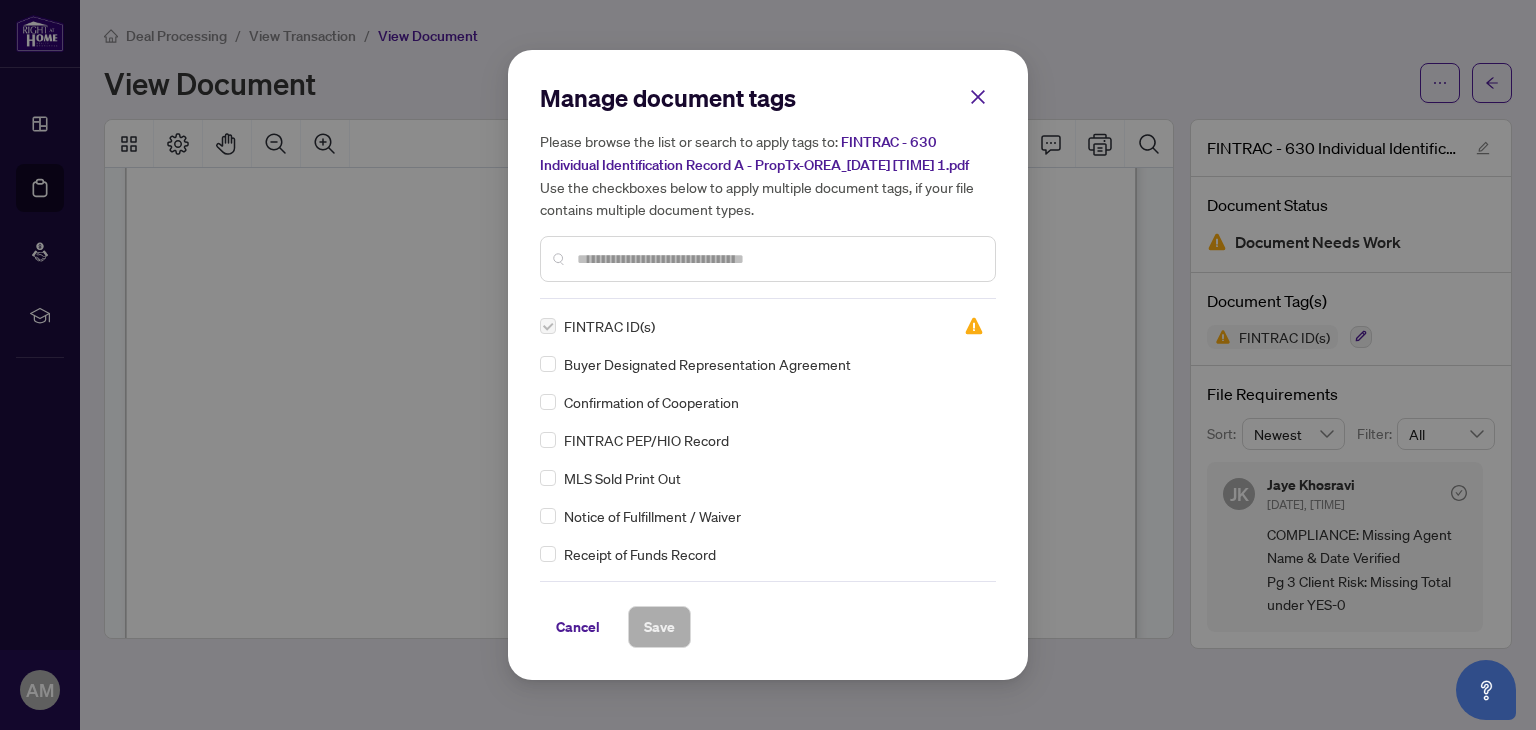 click on "FINTRAC ID(s)" at bounding box center [609, 326] 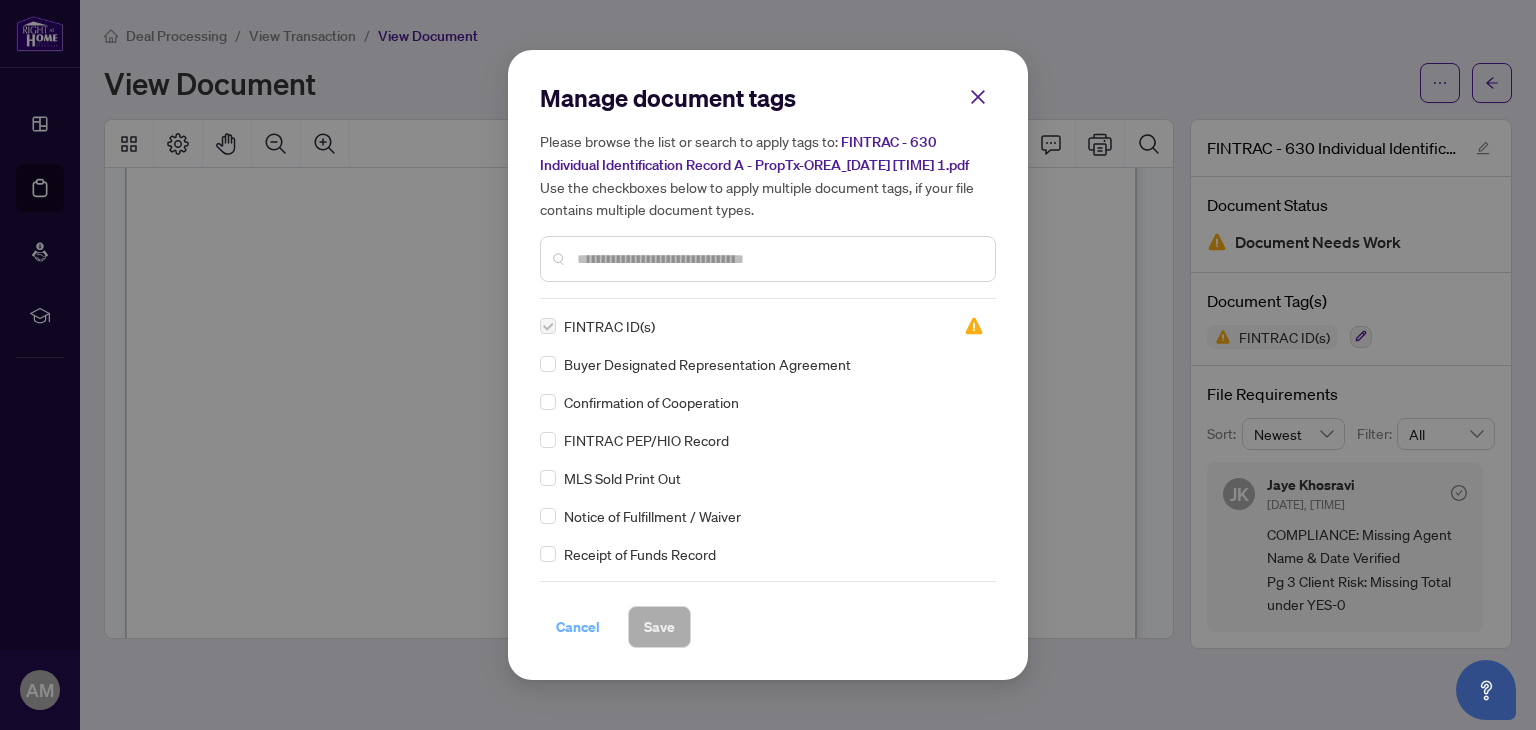 click on "Cancel" at bounding box center (578, 627) 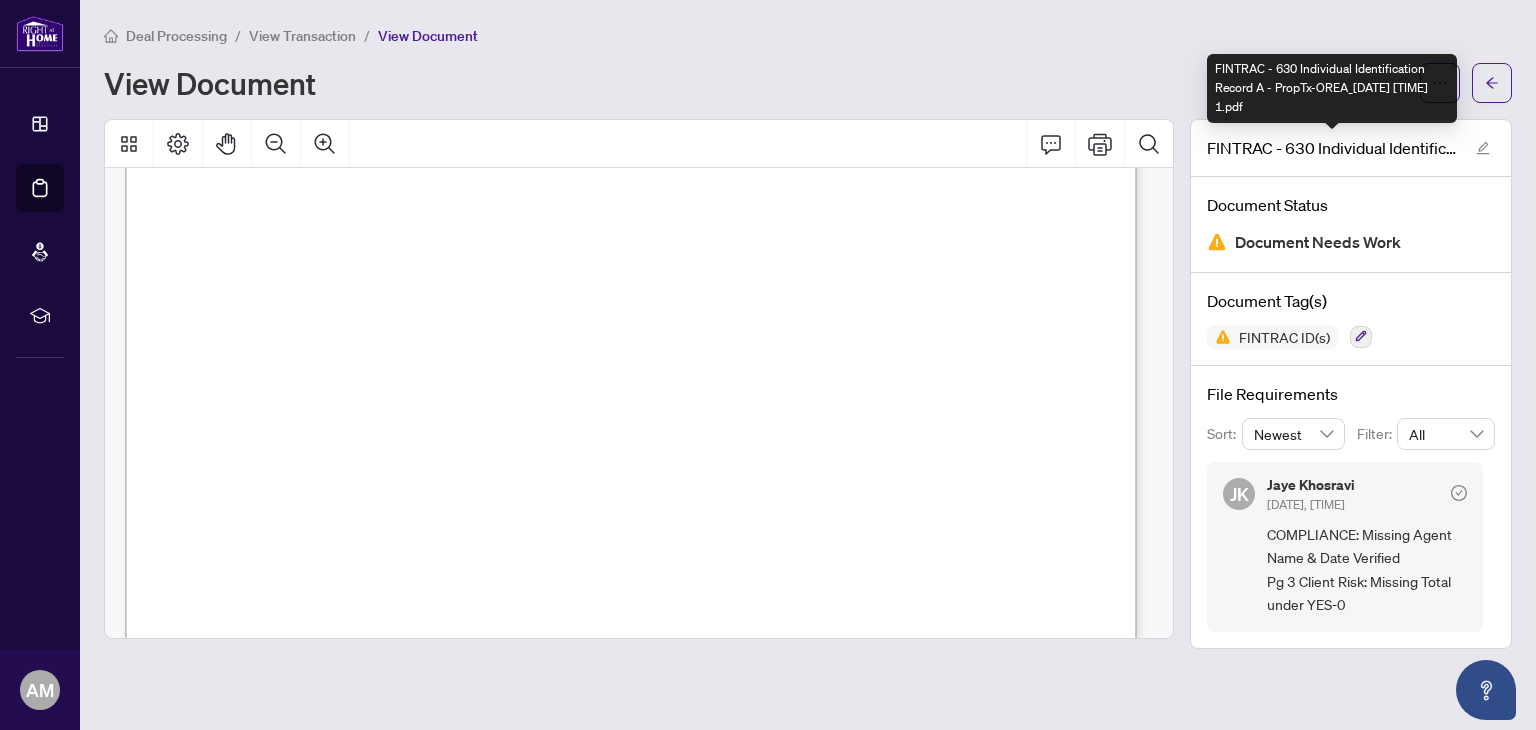 click on "FINTRAC - 630 Individual Identification Record A - PropTx-OREA_[DATE] [TIME] 1.pdf" at bounding box center [1332, 148] 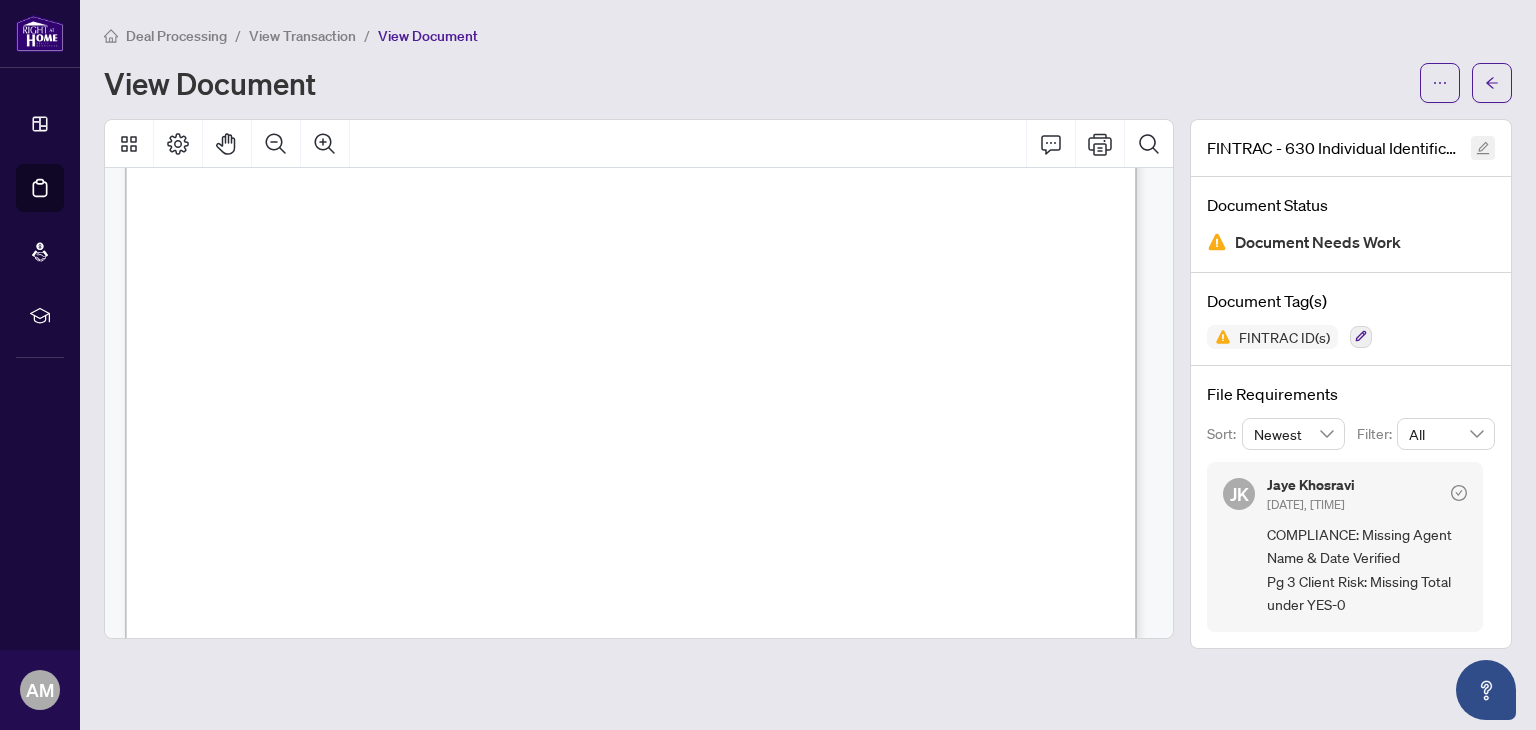 click 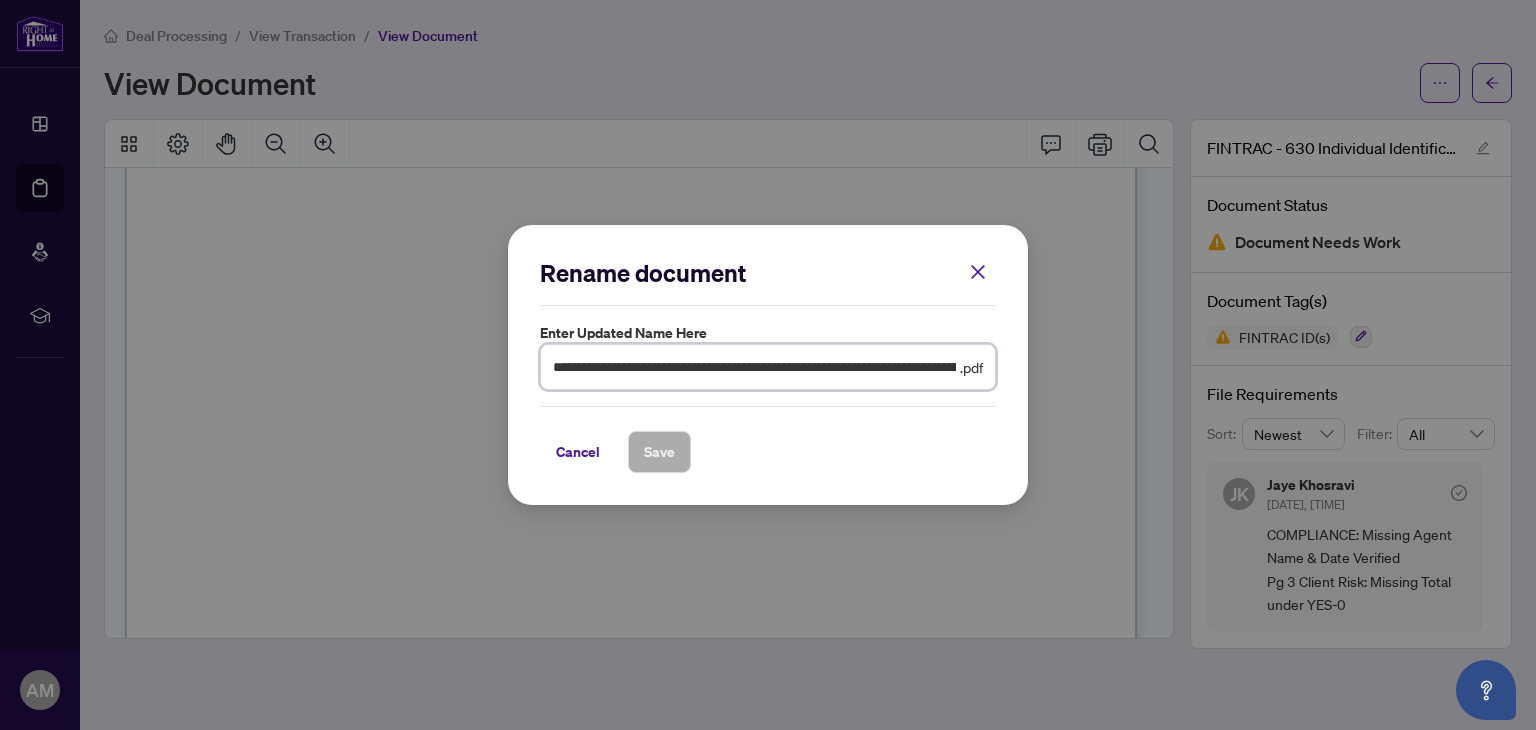 click on "**********" at bounding box center (754, 367) 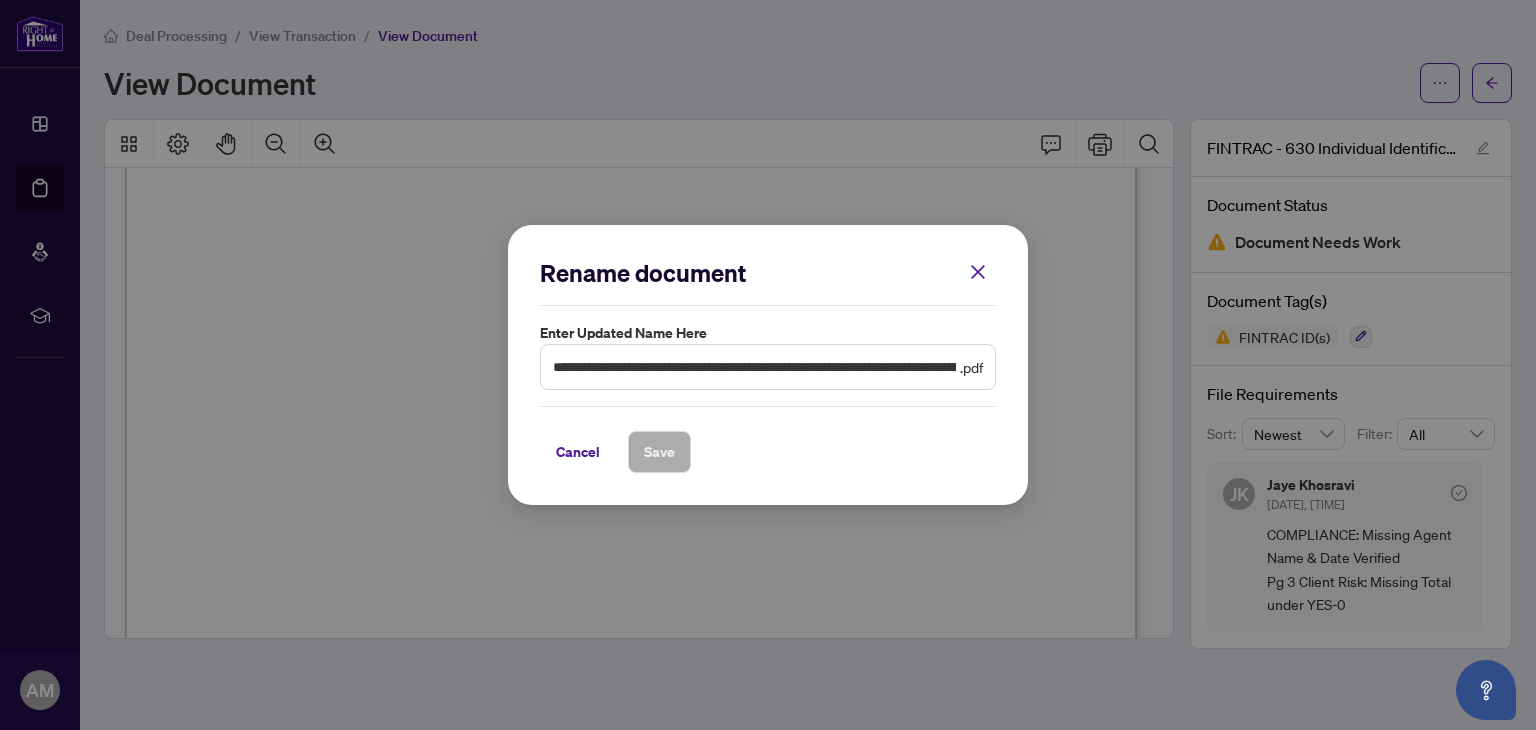 click on "**********" at bounding box center [768, 365] 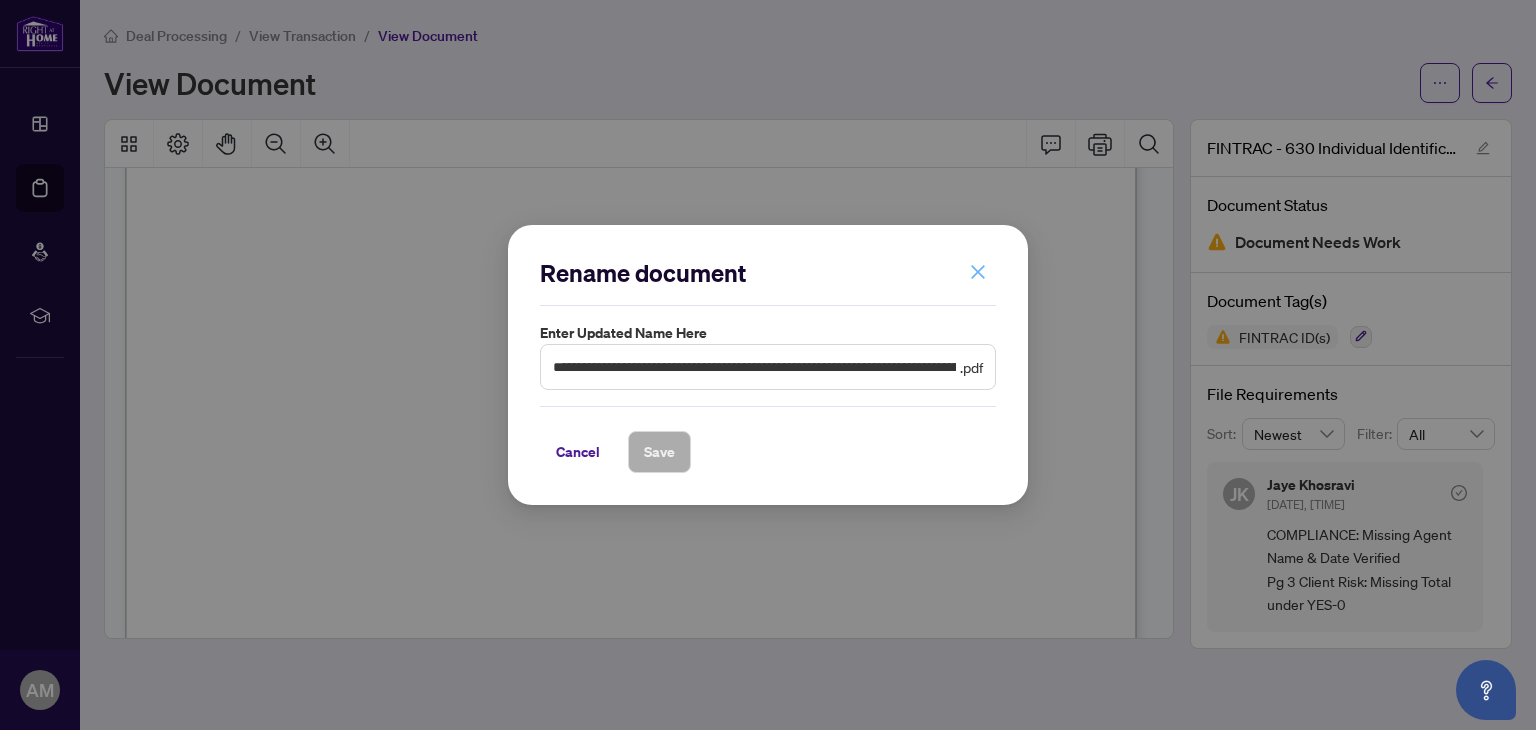 click 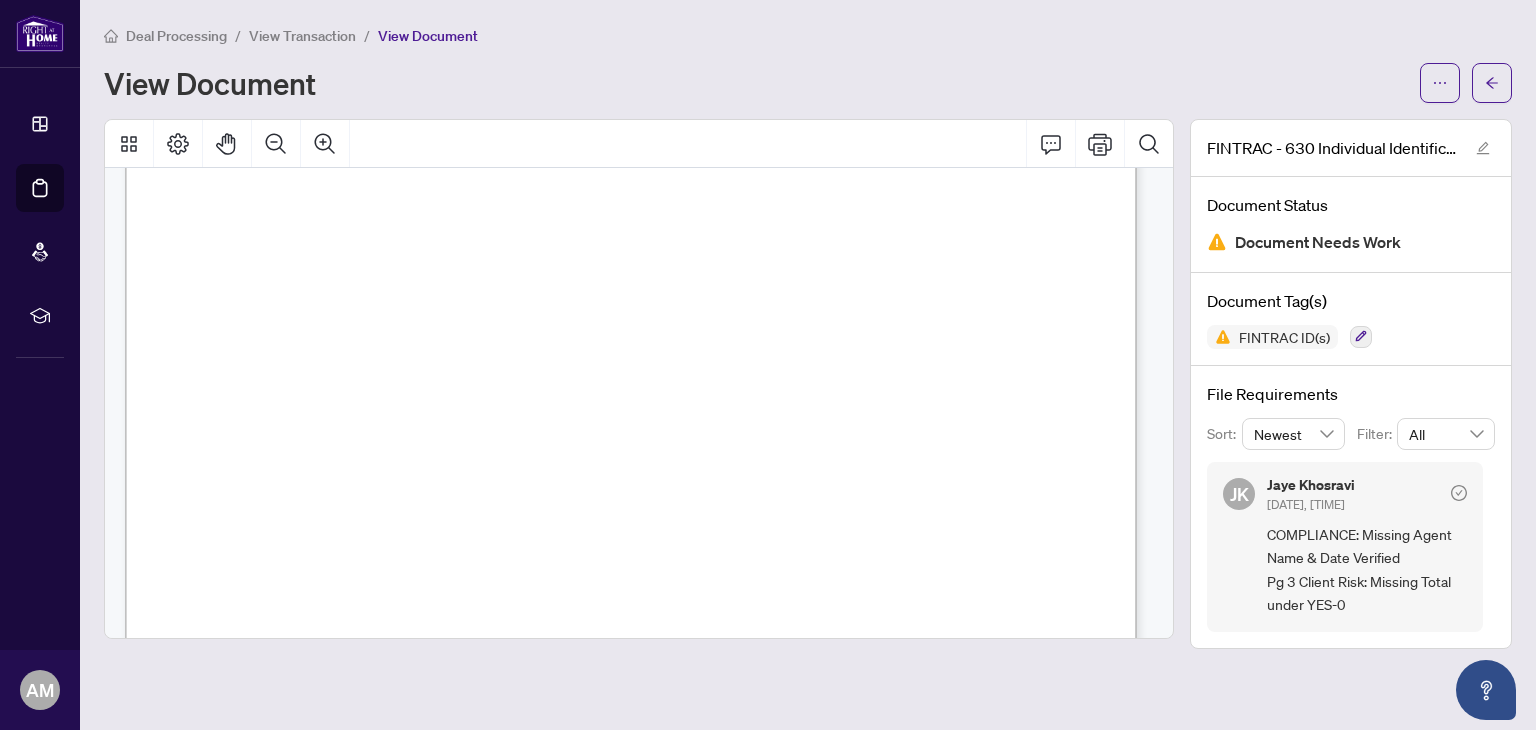 click on "Document Status Document Needs Work" at bounding box center [1351, 225] 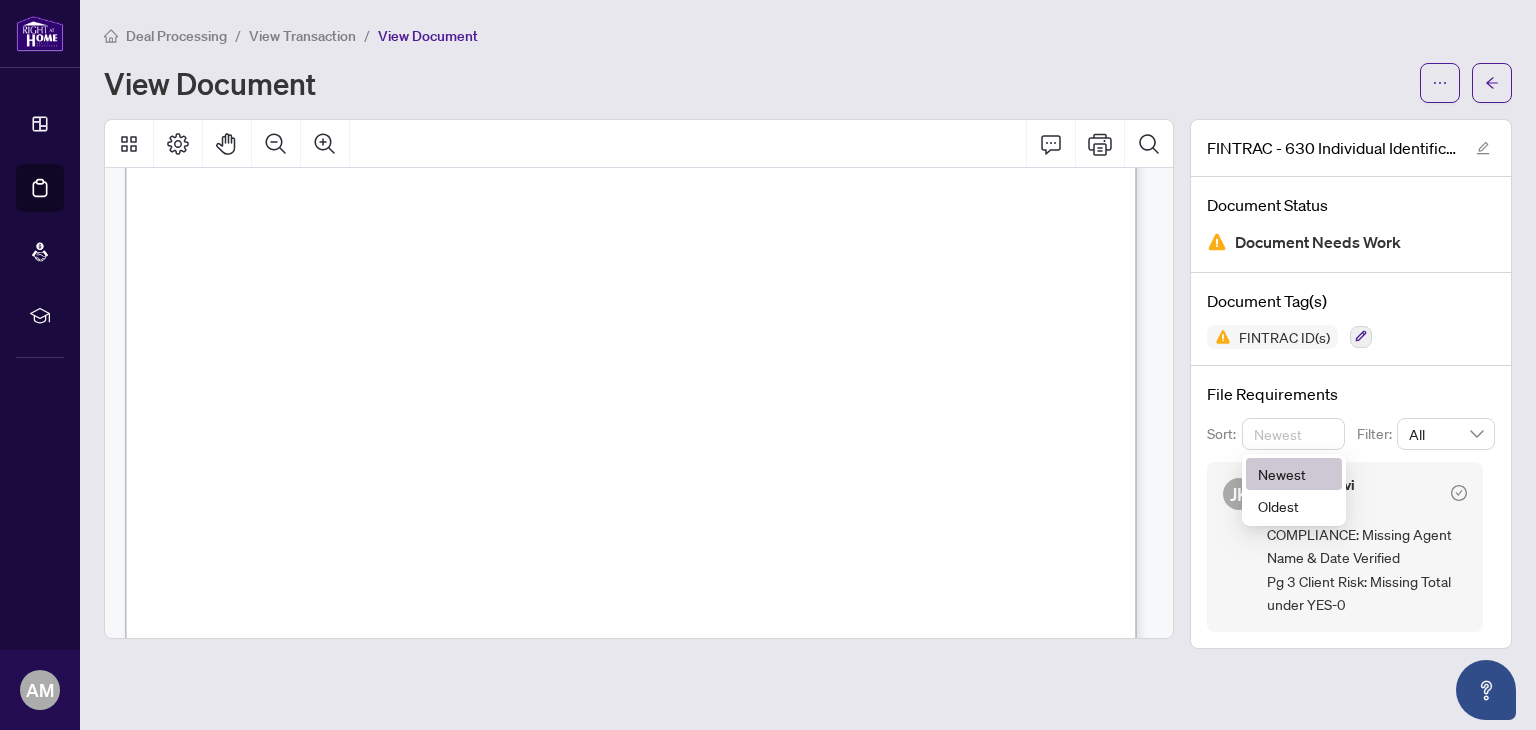 click on "Newest" at bounding box center (1294, 434) 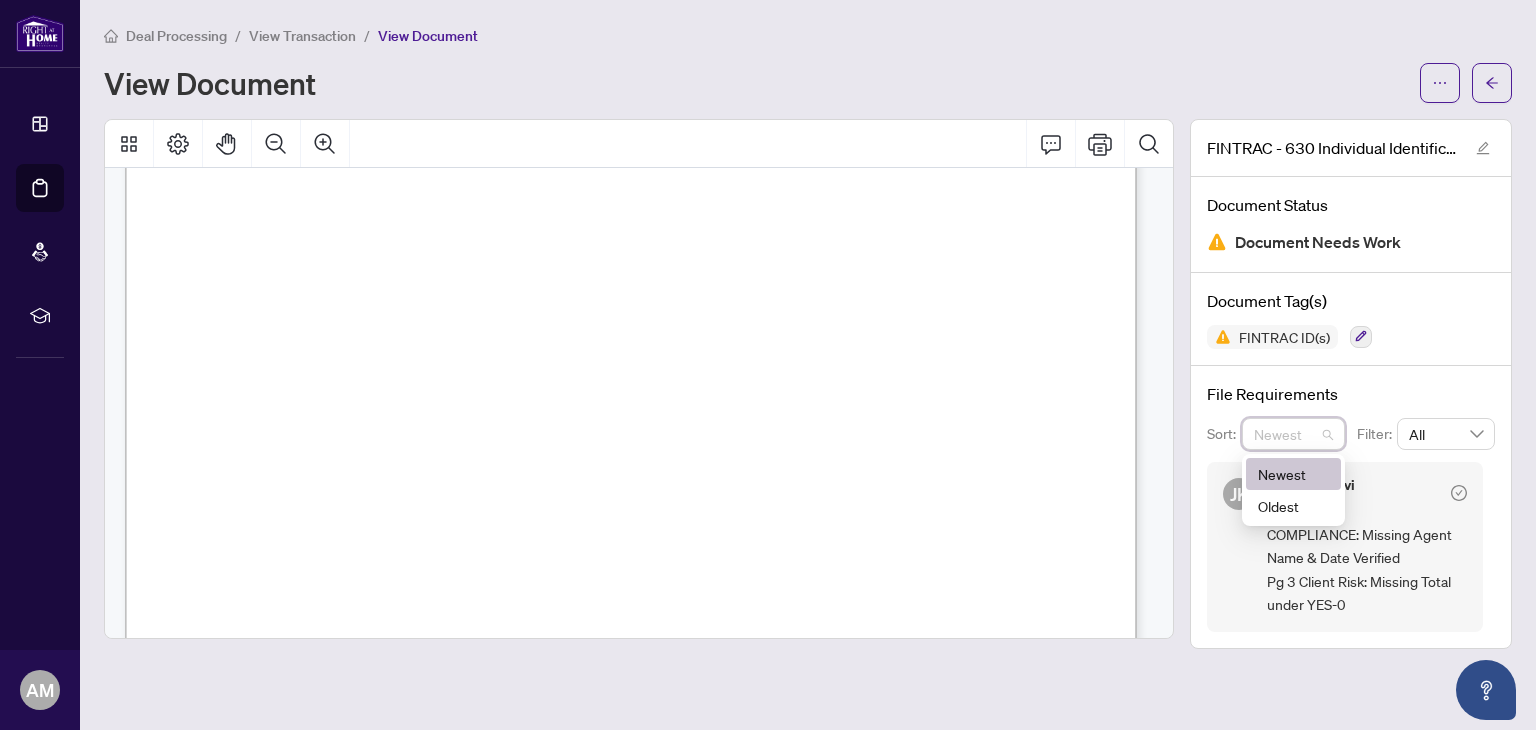 click on "Newest" at bounding box center (1294, 474) 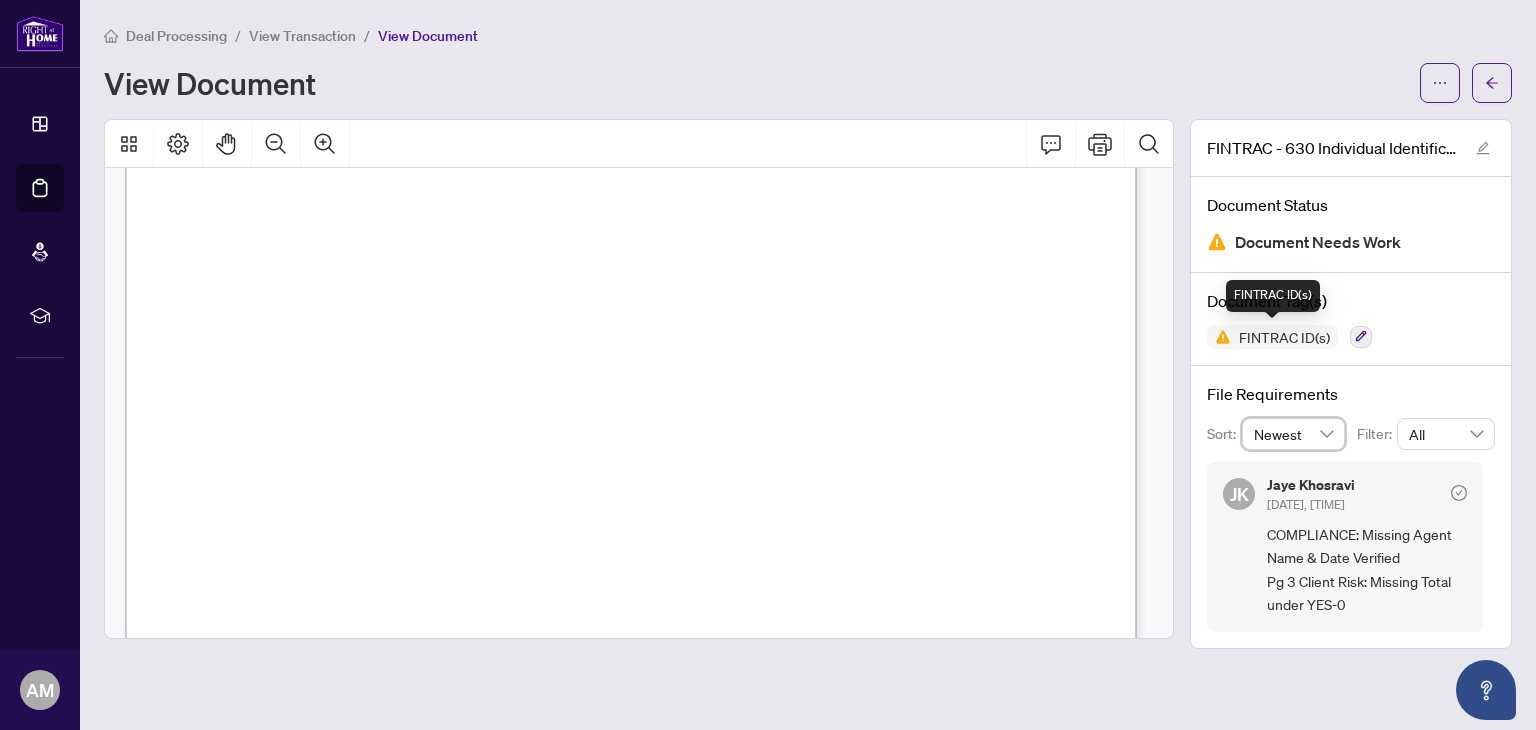 click on "FINTRAC ID(s)" at bounding box center (1284, 337) 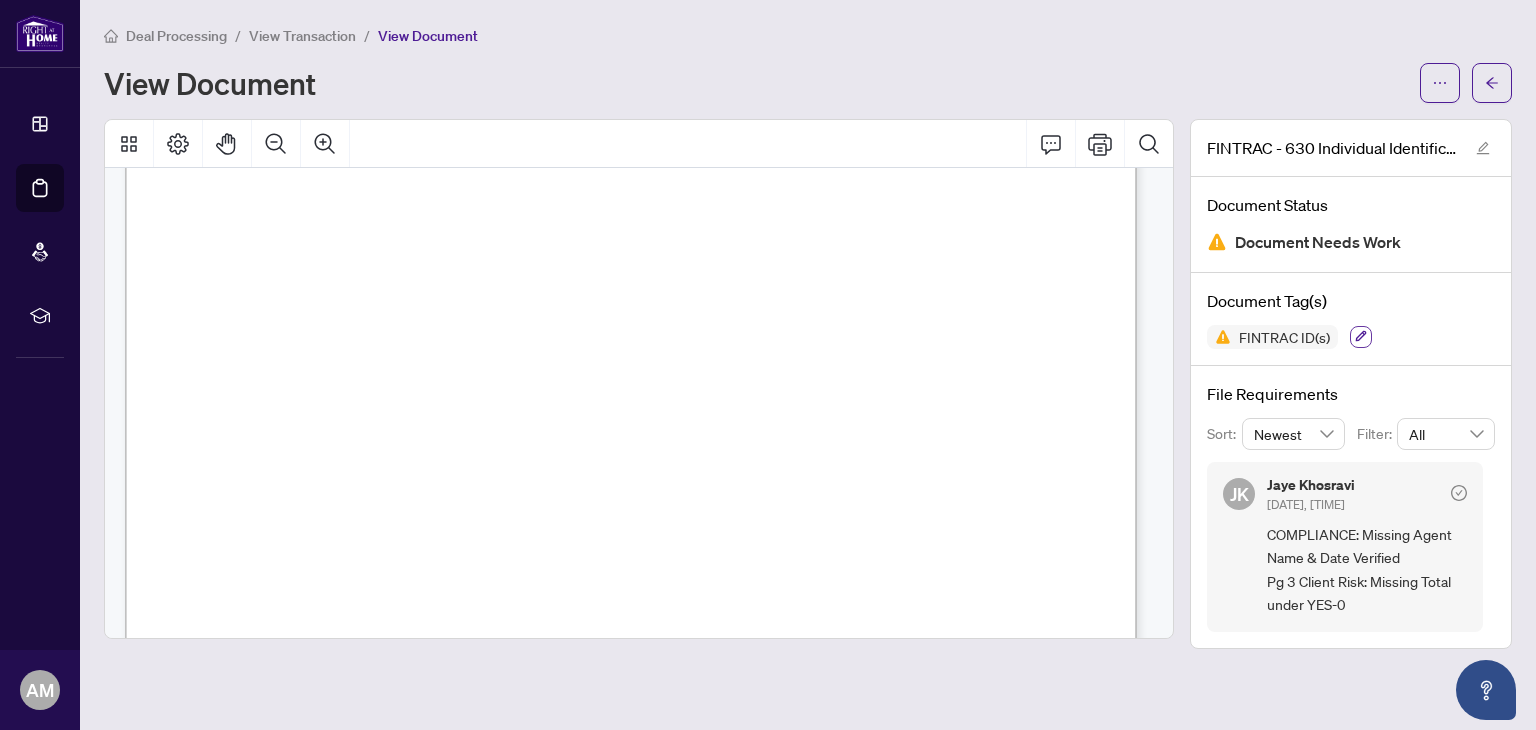 click 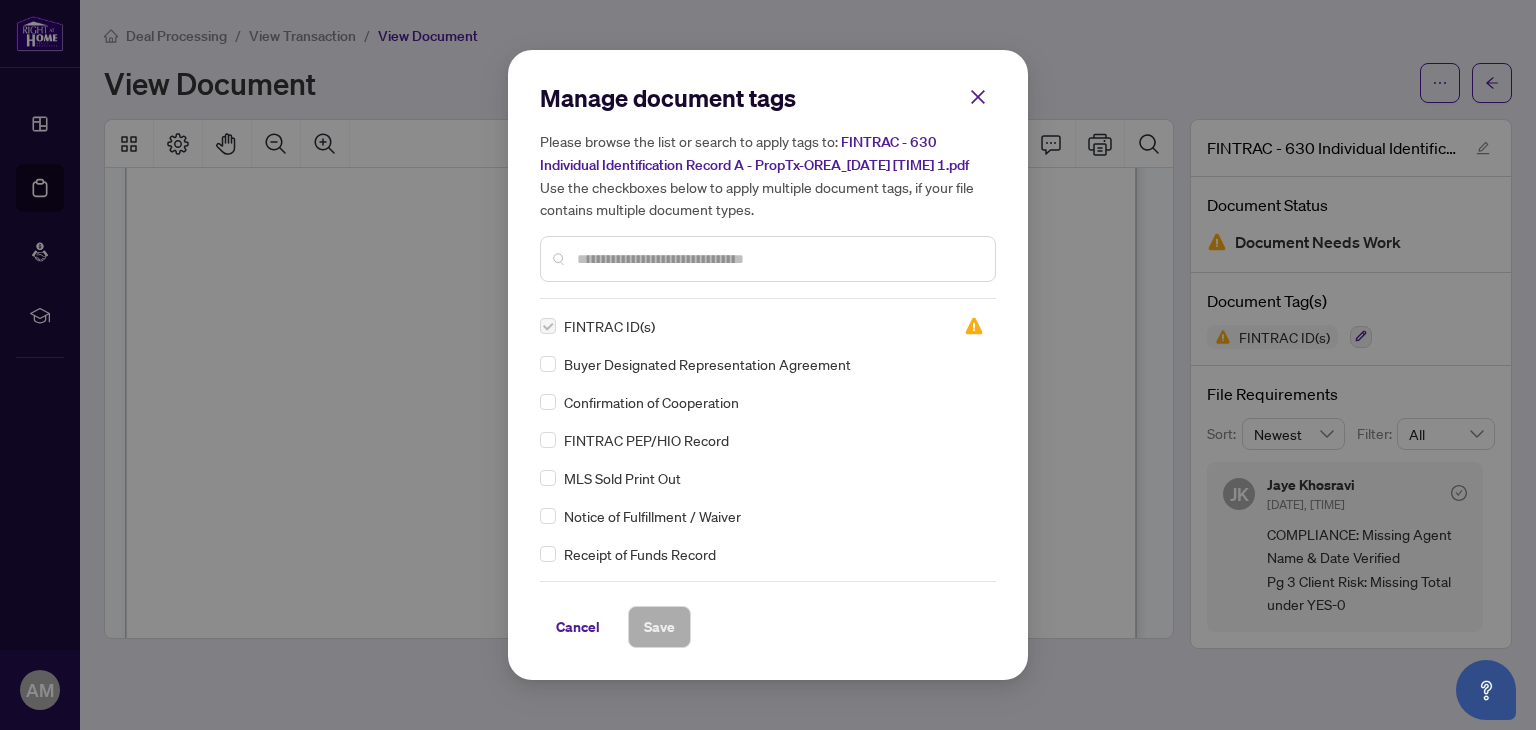 click on "Manage document tags Please browse the list or search to apply tags to:   FINTRAC - 630 Individual Identification Record A - PropTx-OREA_[DATE] [TIME] 1.pdf   Use the checkboxes below to apply multiple document tags, if your file contains multiple document types.   FINTRAC ID(s) Buyer Designated Representation Agreement Confirmation of Cooperation FINTRAC PEP/HIO Record MLS Sold Print Out Notice of Fulfillment / Waiver Receipt of Funds Record RECO Information Guide Agreement of Purchase and Sale Registrants Disclosure of Interest 1st Page of the APS Advance Paperwork Agent Correspondence Agreement of Assignment of Purchase and Sale Agreement to Cooperate /Broker Referral Agreement to Lease Articles of Incorporation Back to Vendor Letter Belongs to Another Transaction Builder's Consent Buyer Designated Representation Agreement Buyers Lawyer Information Certificate of Estate Trustee(s) Client Refused to Sign Closing Date Change Co-op Brokerage Commission Statement Co-op EFT Commission Adjustment Duplicate" at bounding box center (768, 365) 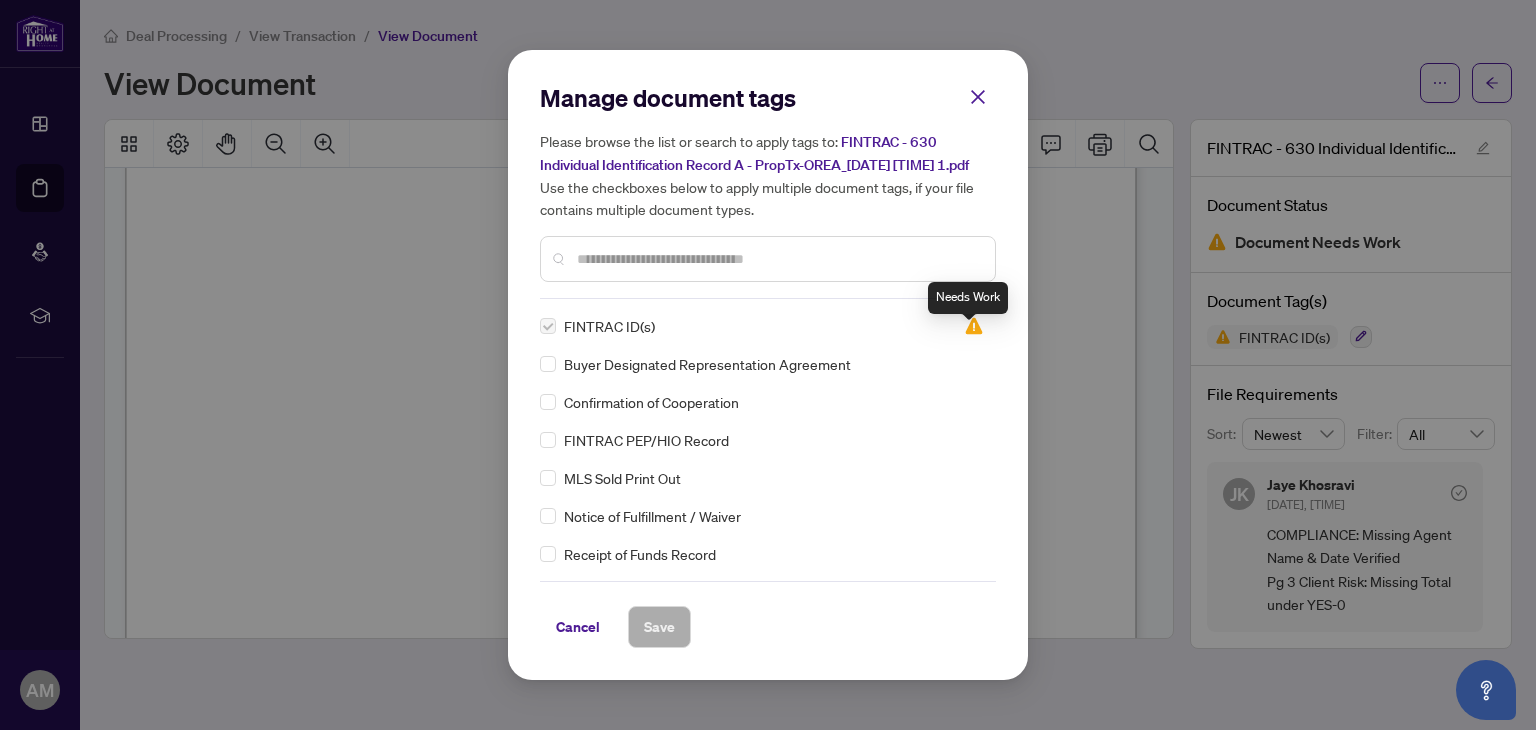 click at bounding box center [974, 326] 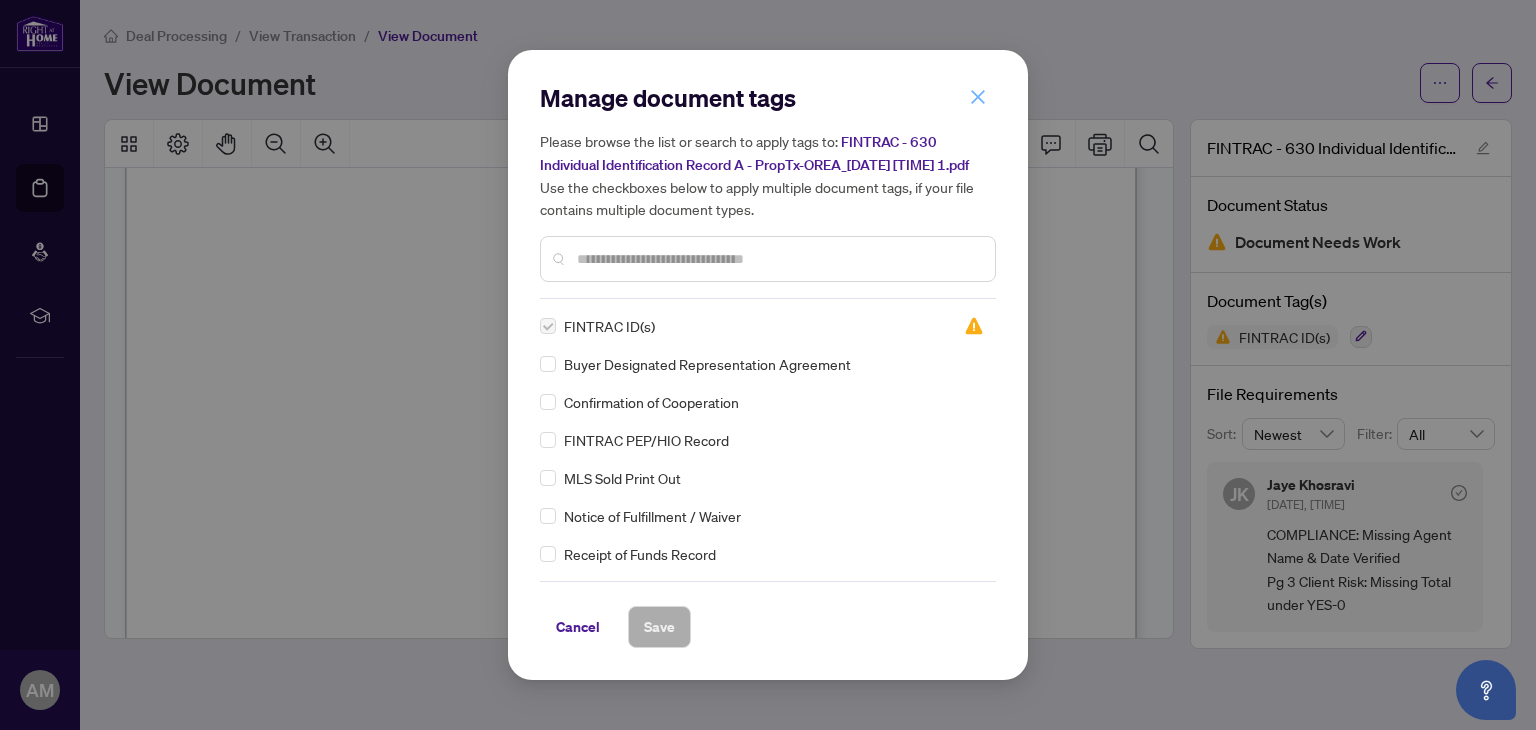 click 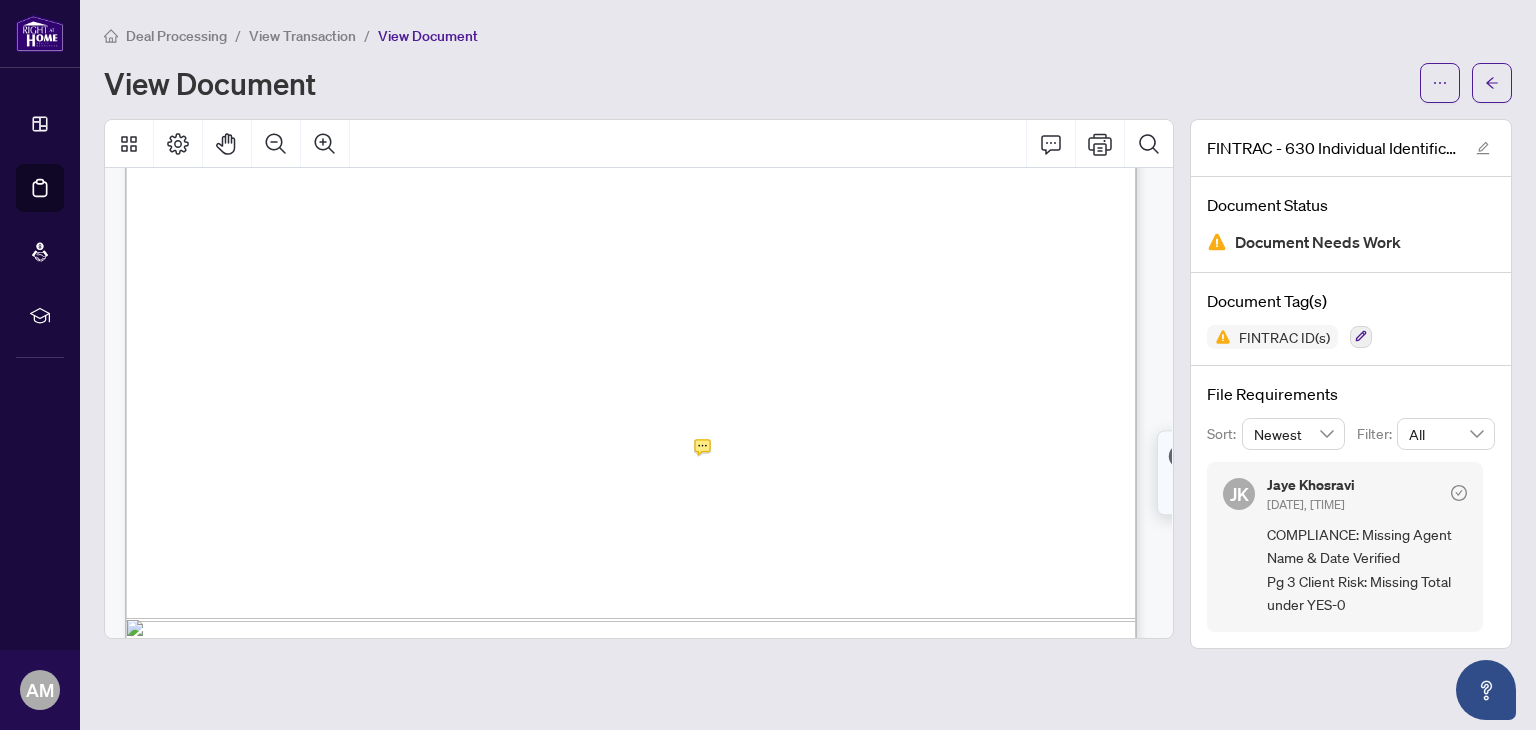 scroll, scrollTop: 3500, scrollLeft: 0, axis: vertical 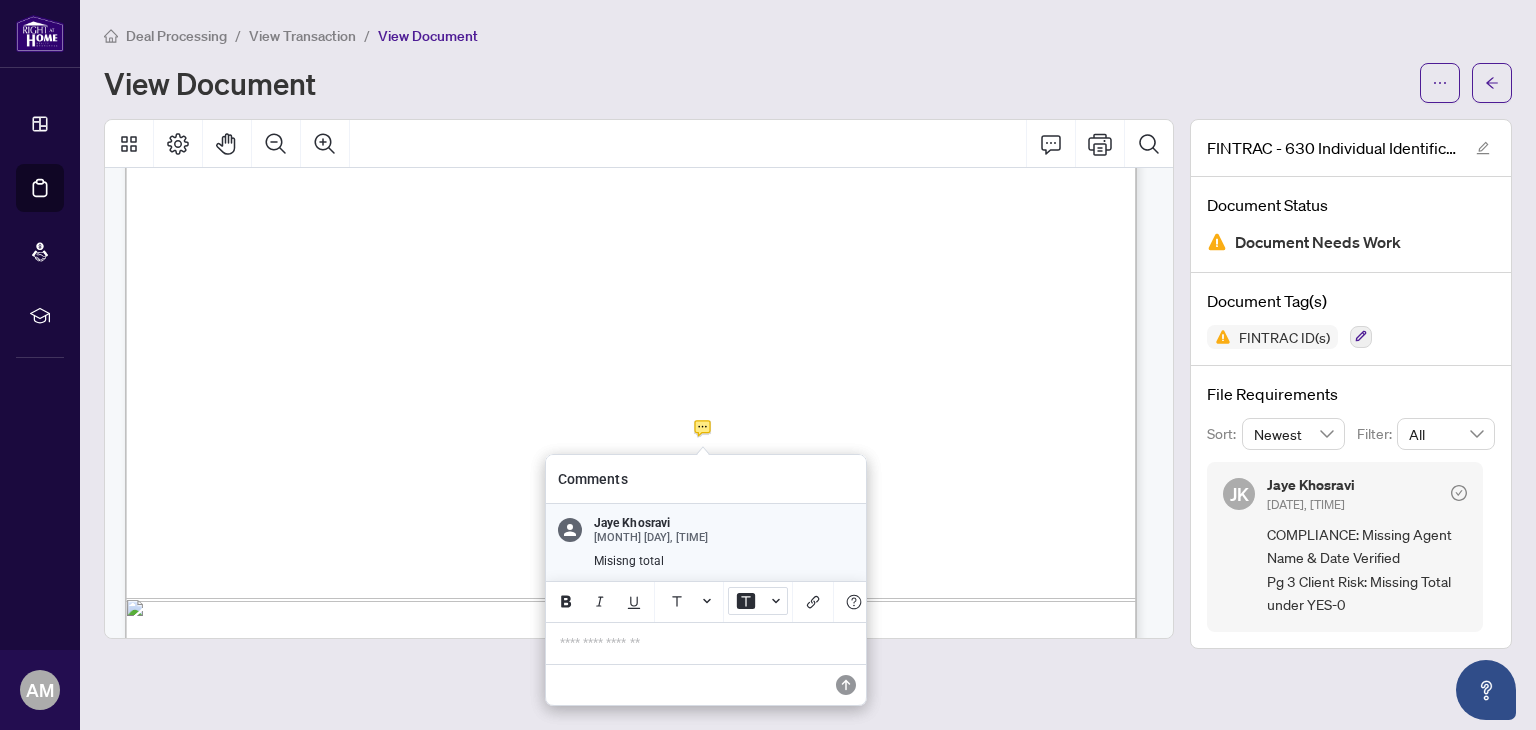 click 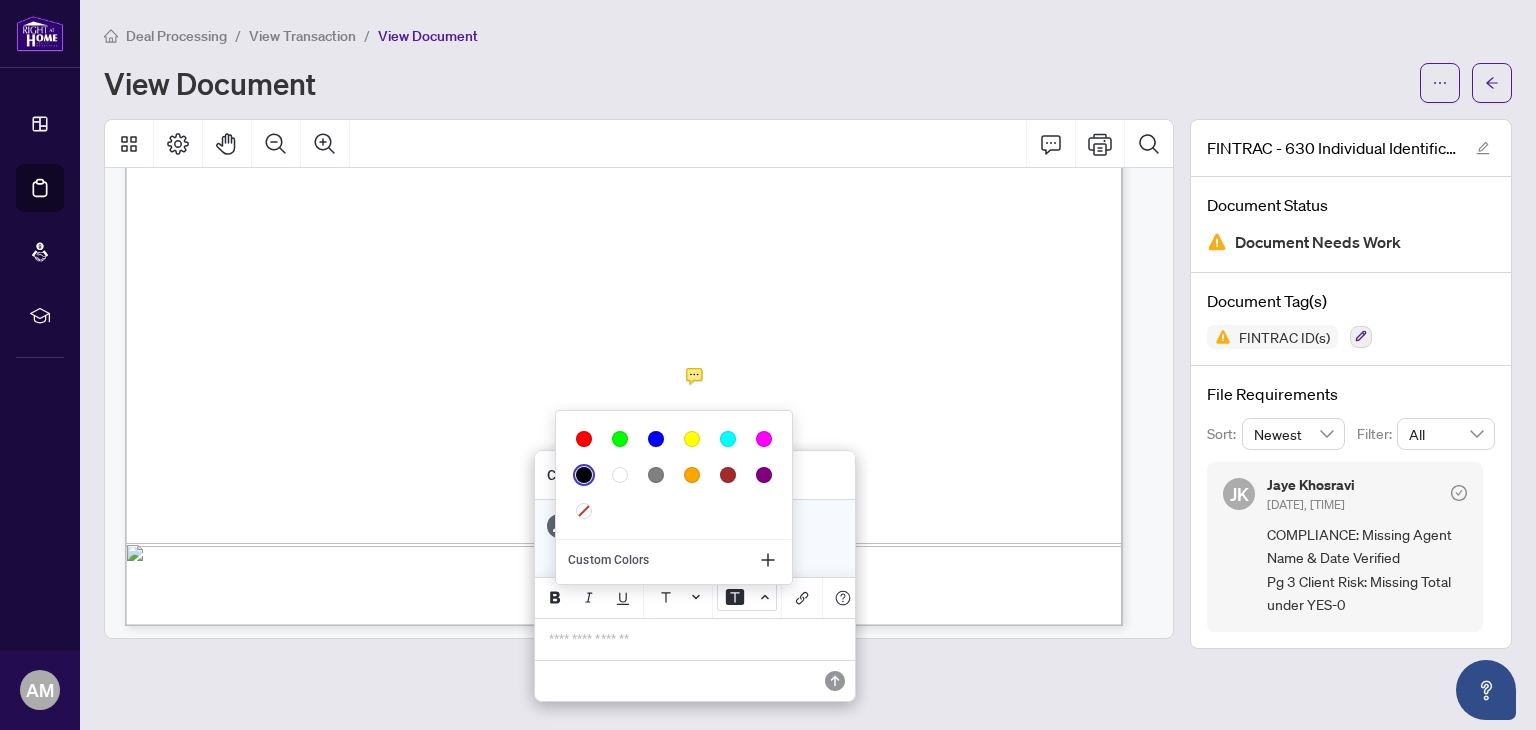scroll, scrollTop: 3451, scrollLeft: 0, axis: vertical 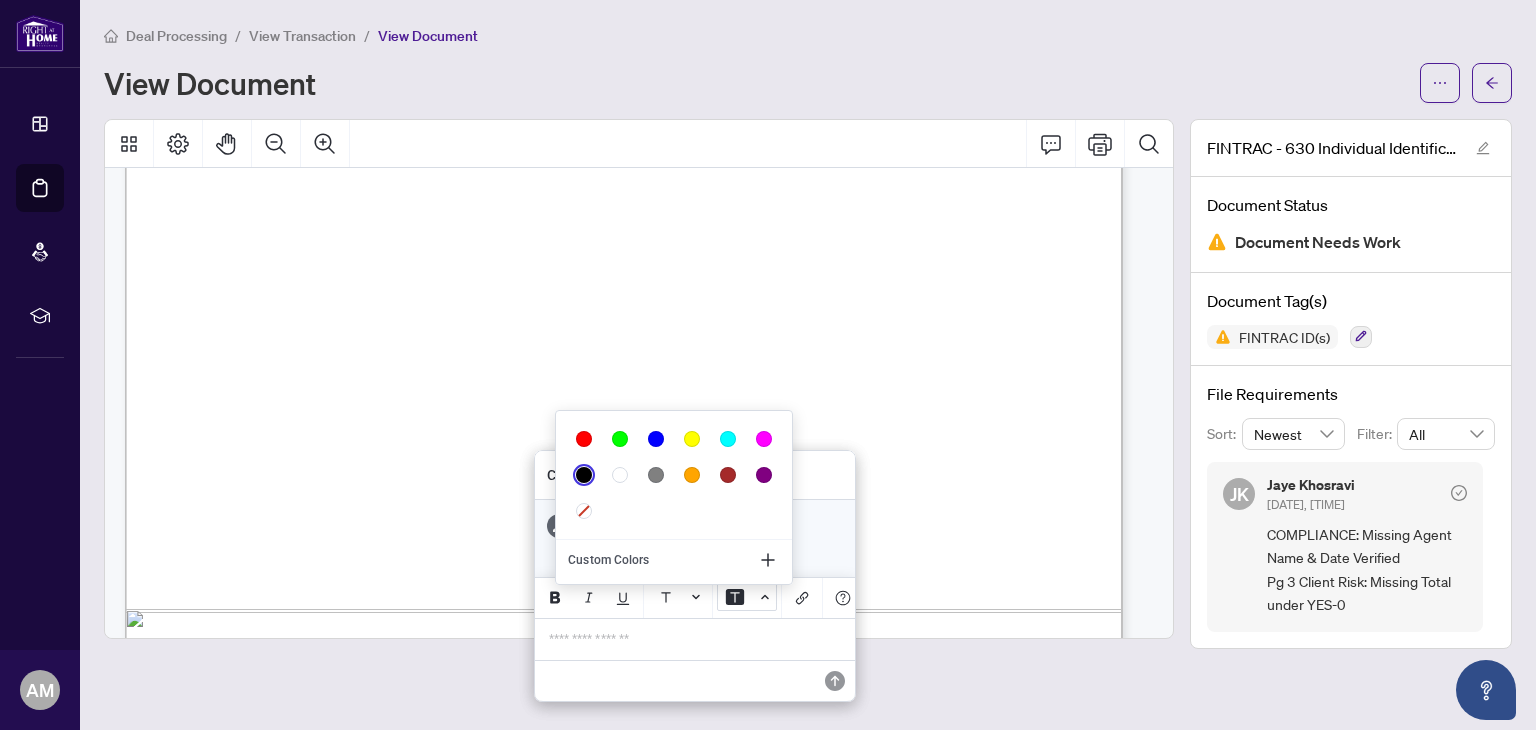 click at bounding box center [584, 475] 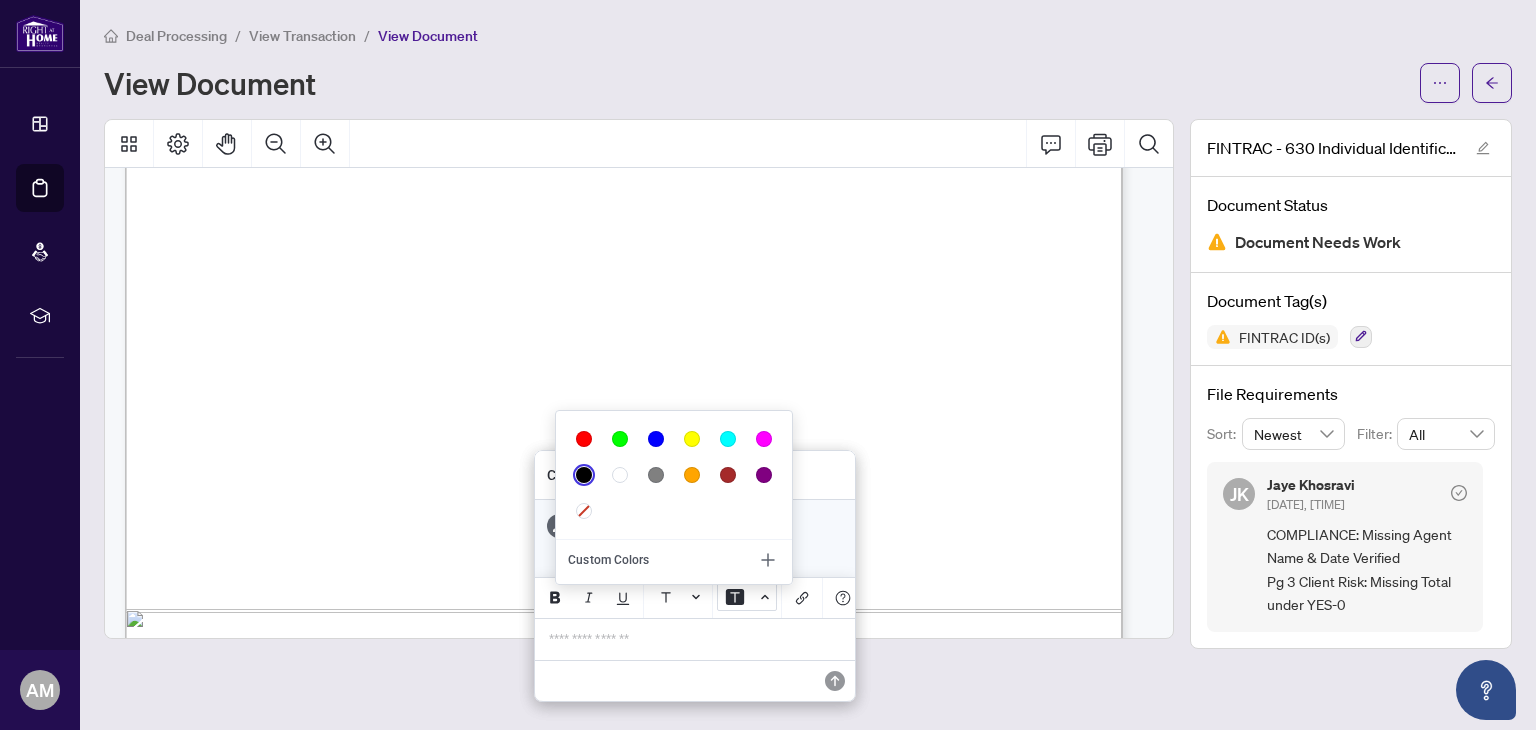 click 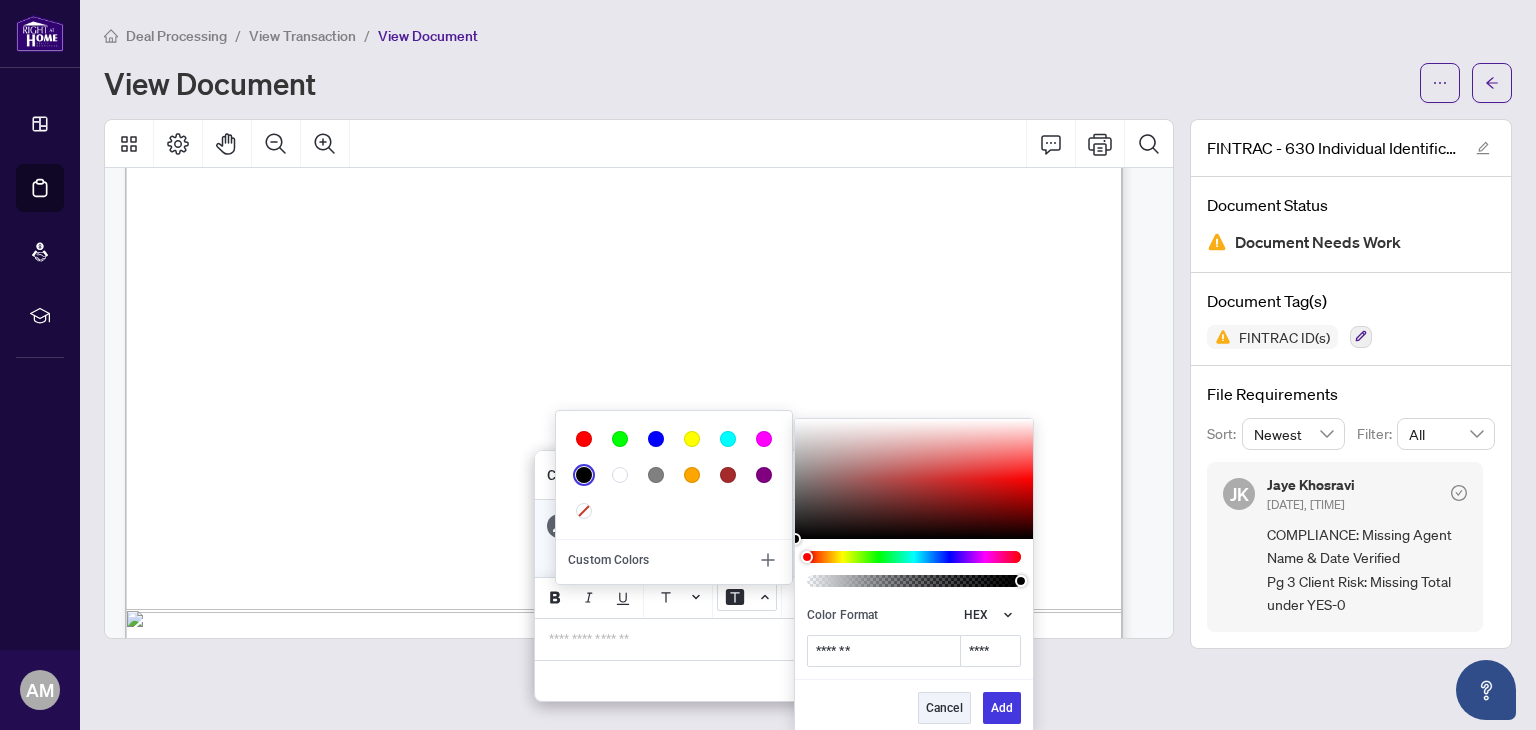 click at bounding box center (584, 475) 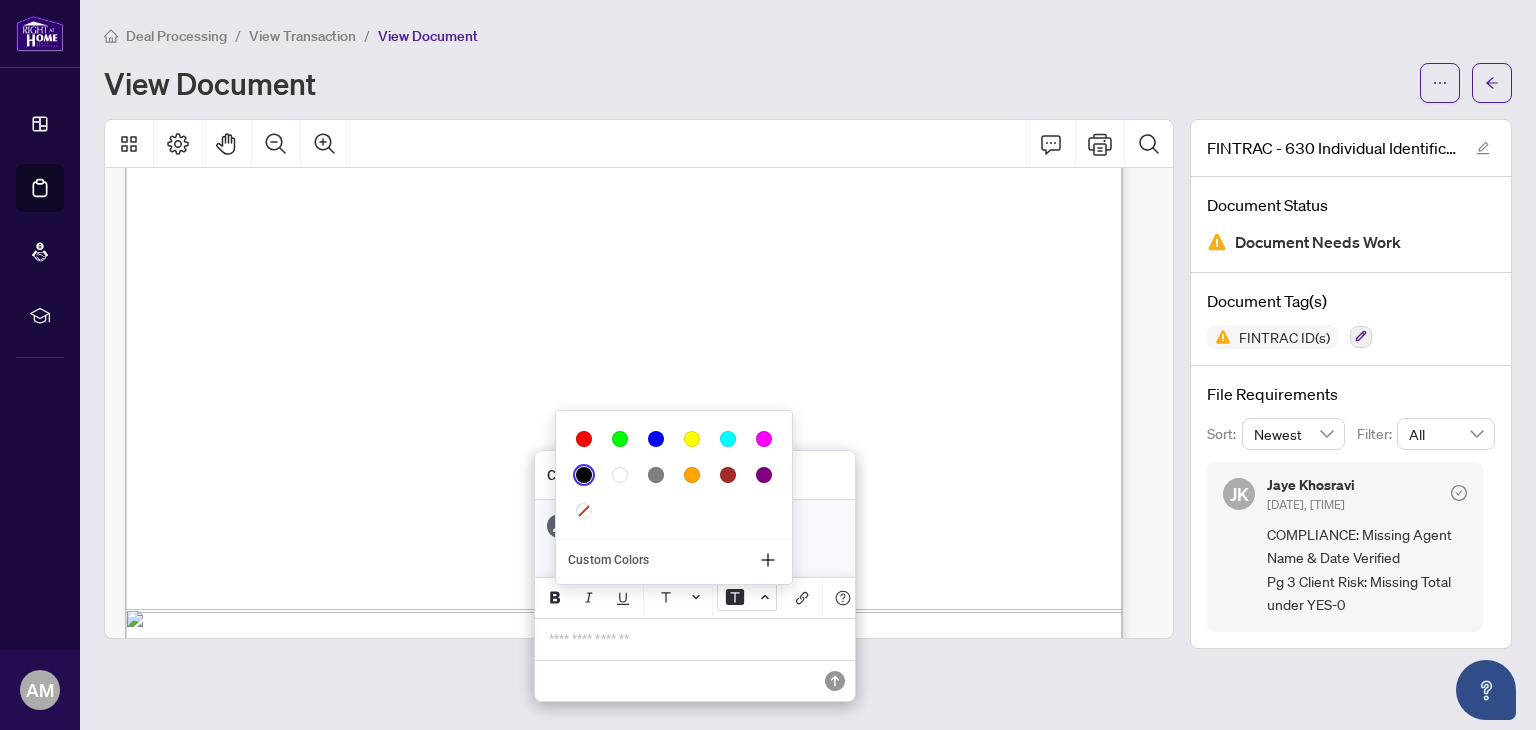 click on "Misisng total" at bounding box center (713, 557) 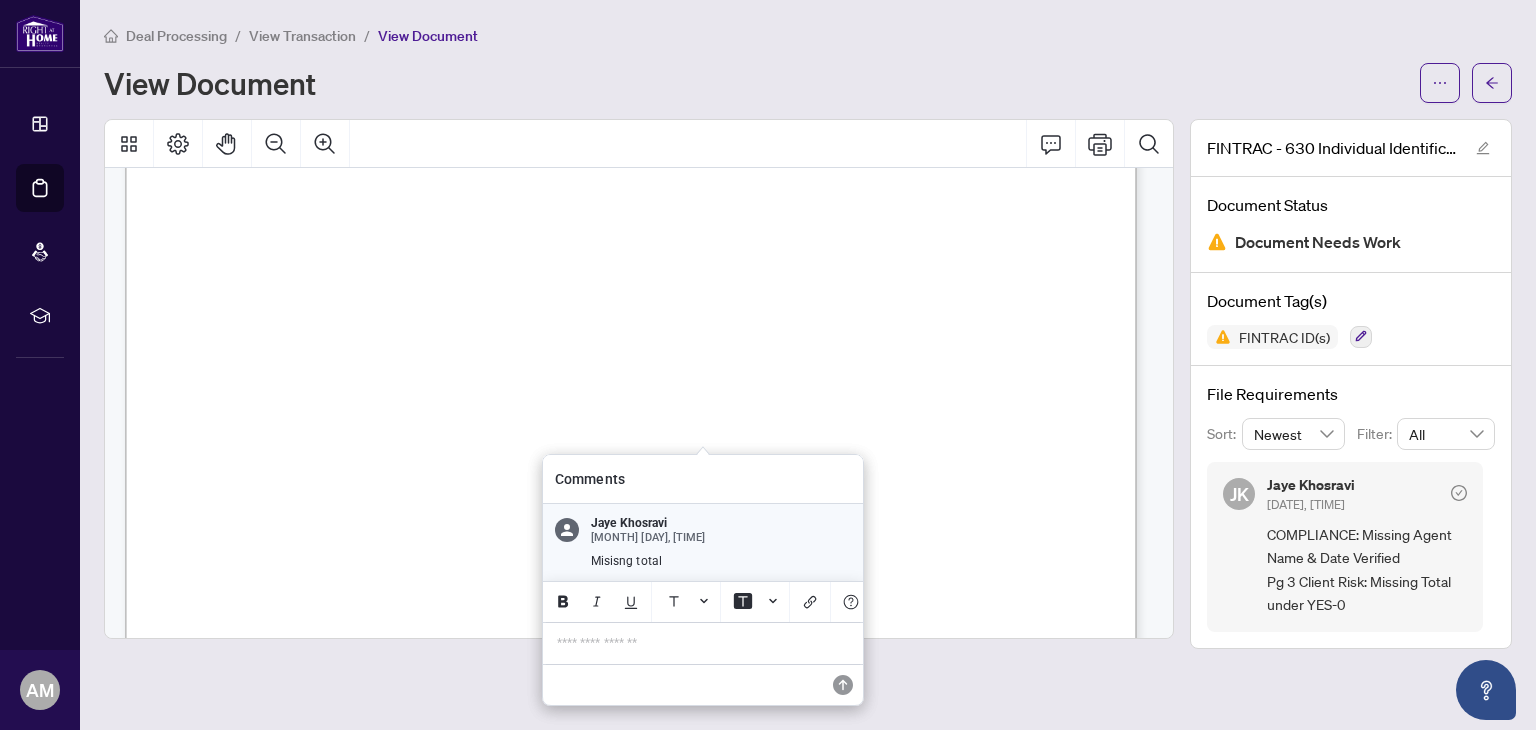 scroll, scrollTop: 3500, scrollLeft: 0, axis: vertical 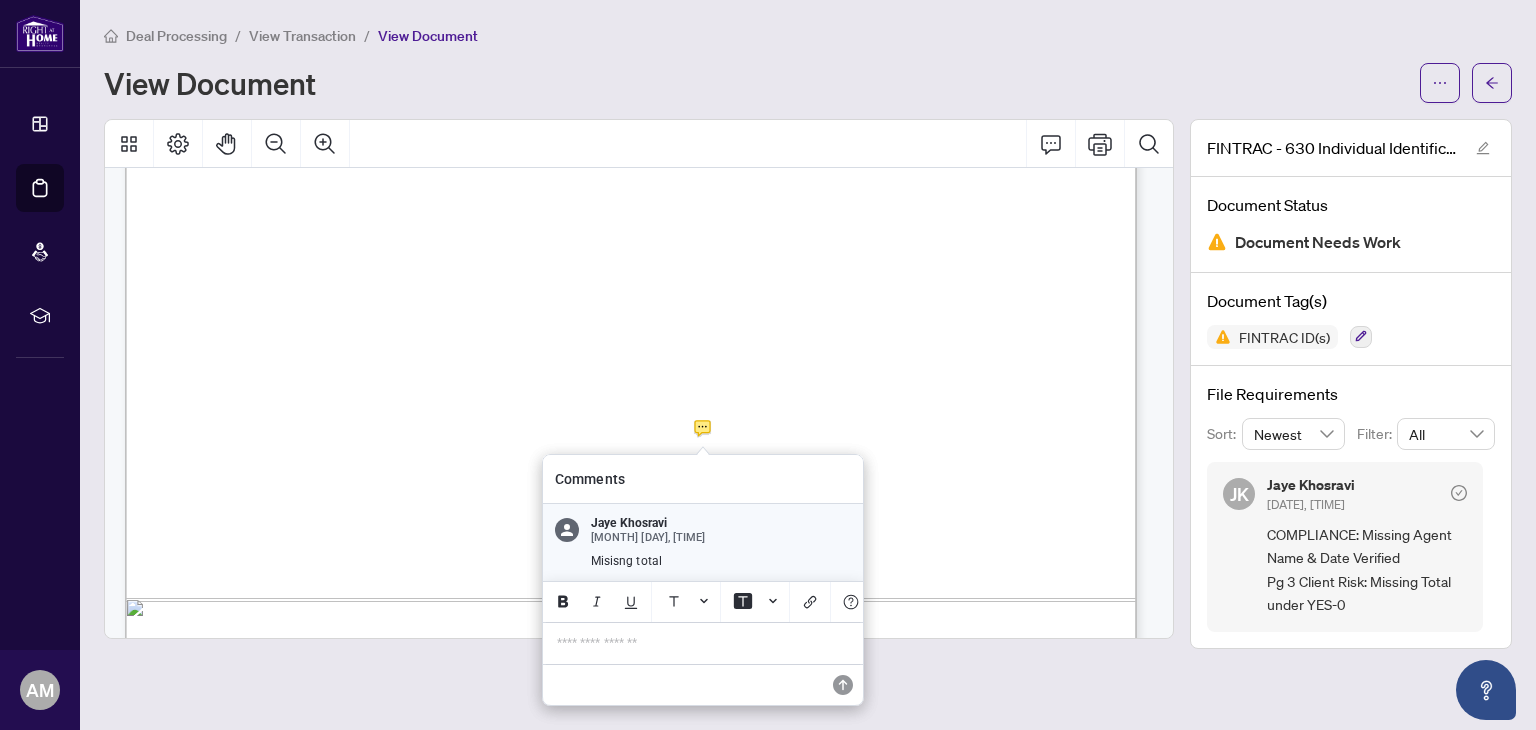 click on "**********" at bounding box center (703, 643) 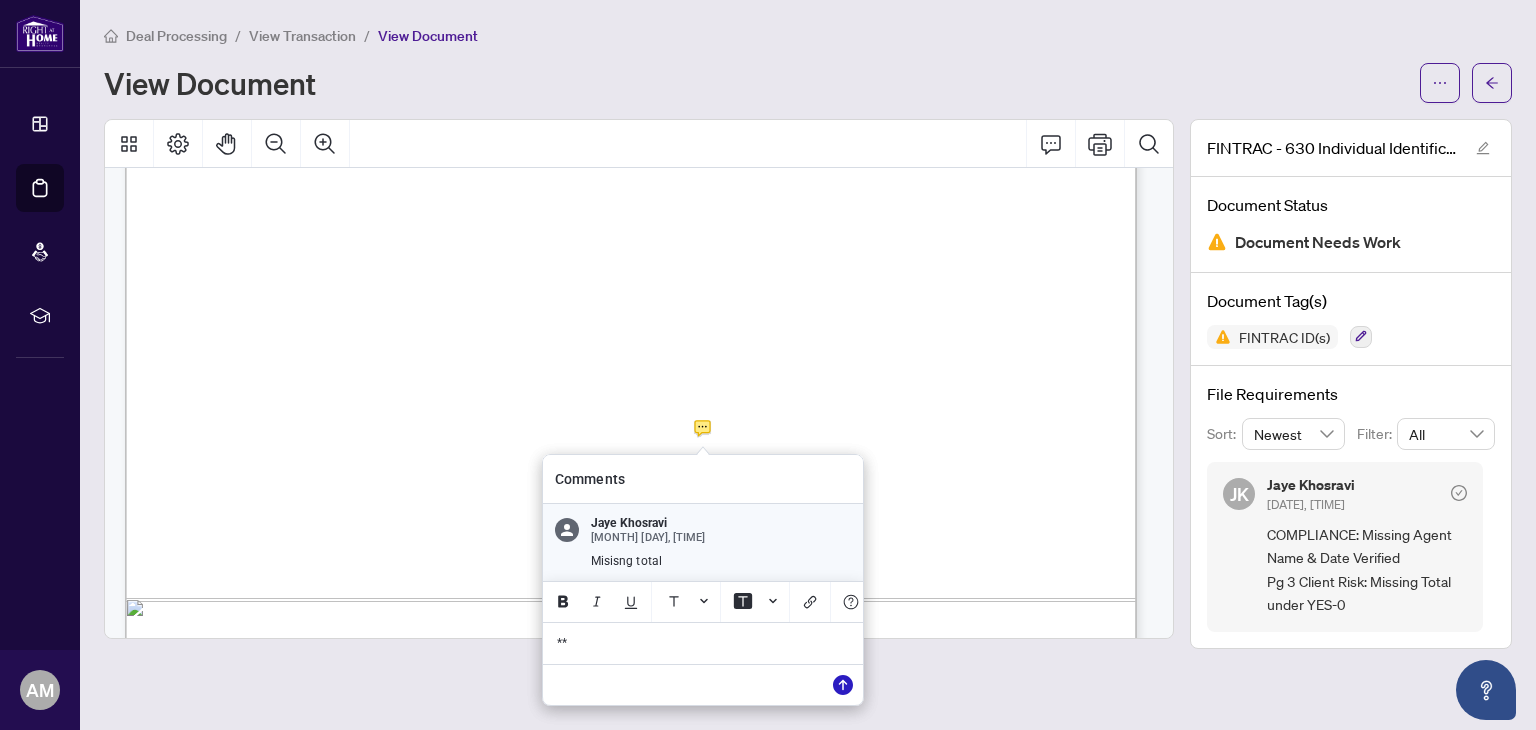 click 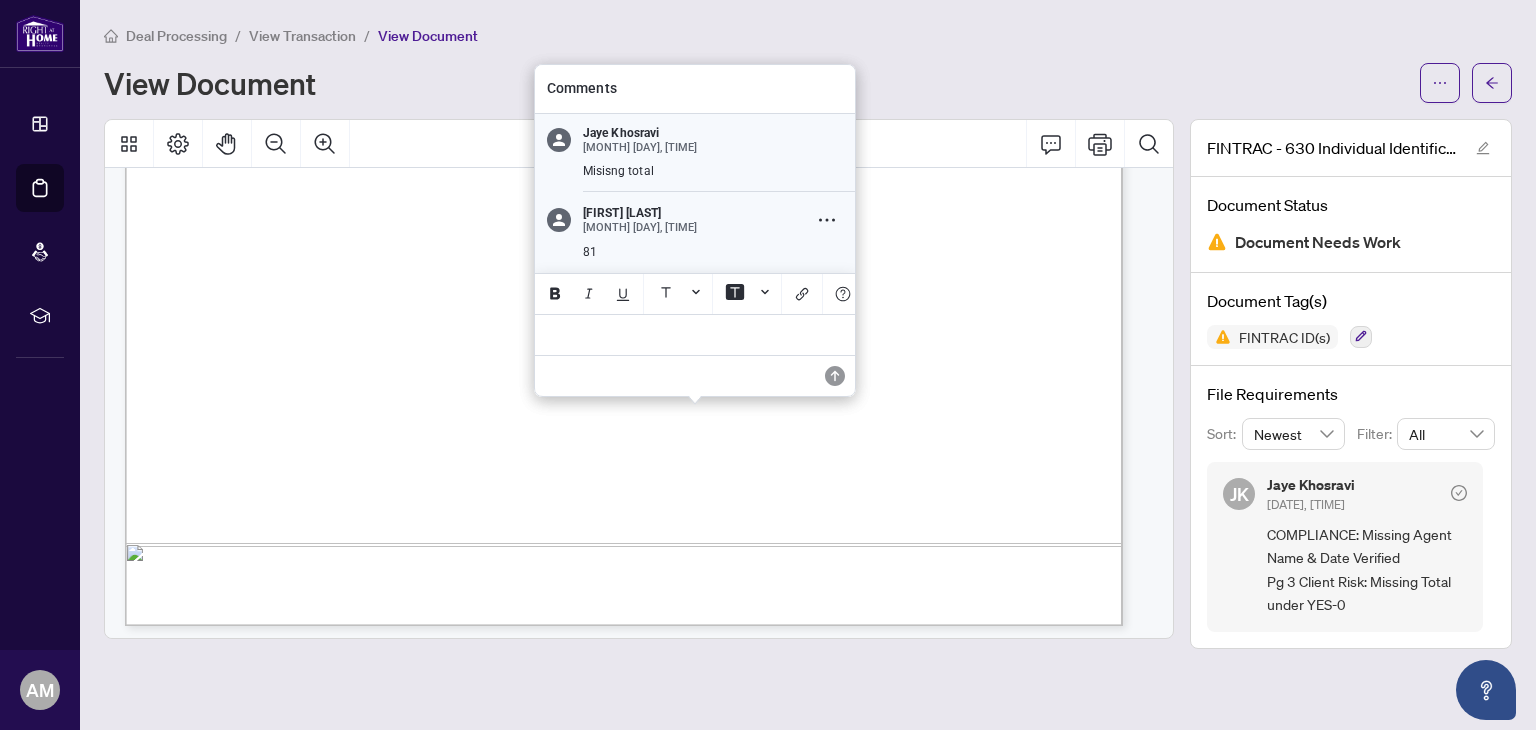 scroll, scrollTop: 3451, scrollLeft: 0, axis: vertical 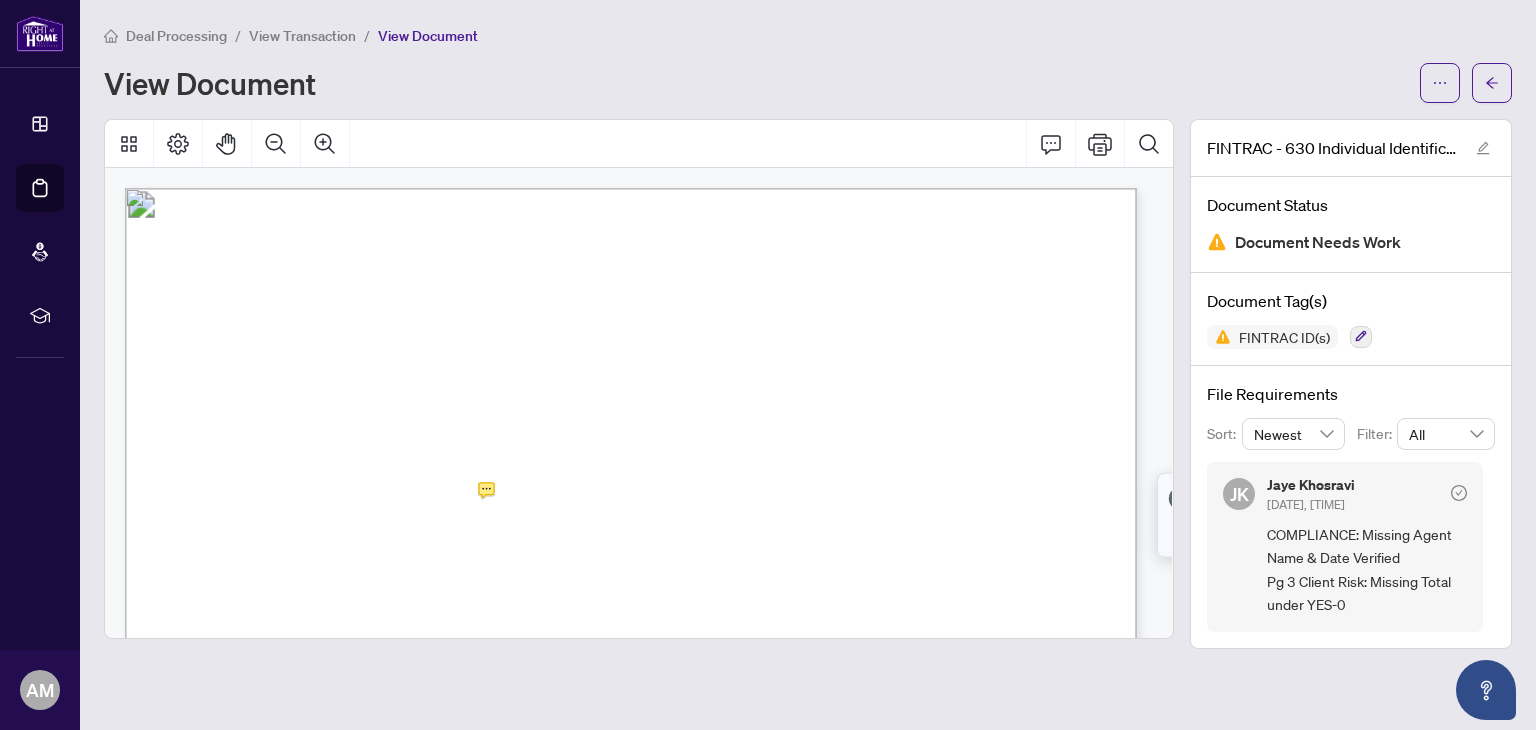 click on "Sales Representative/Broker Name:" at bounding box center [289, 494] 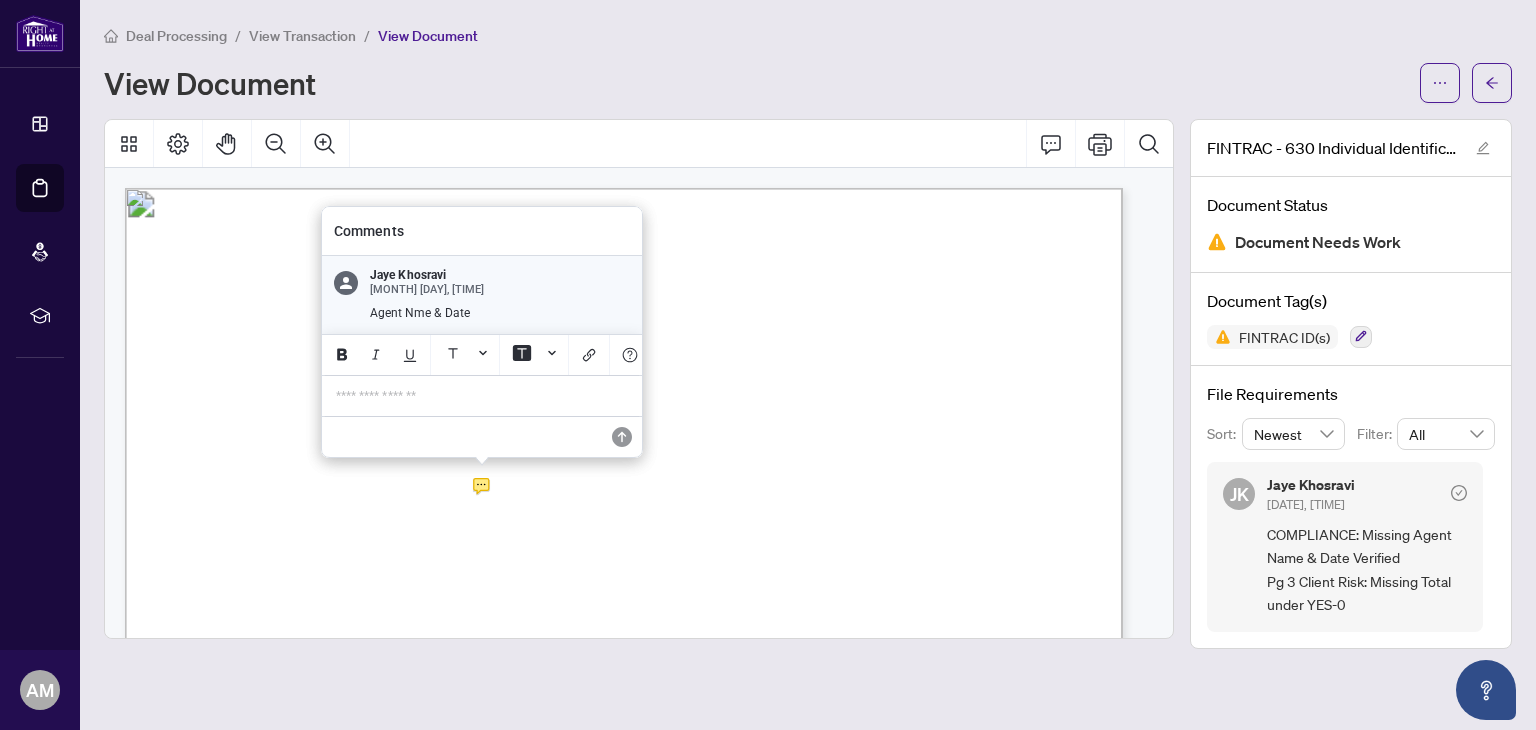 click on "**********" at bounding box center (482, 396) 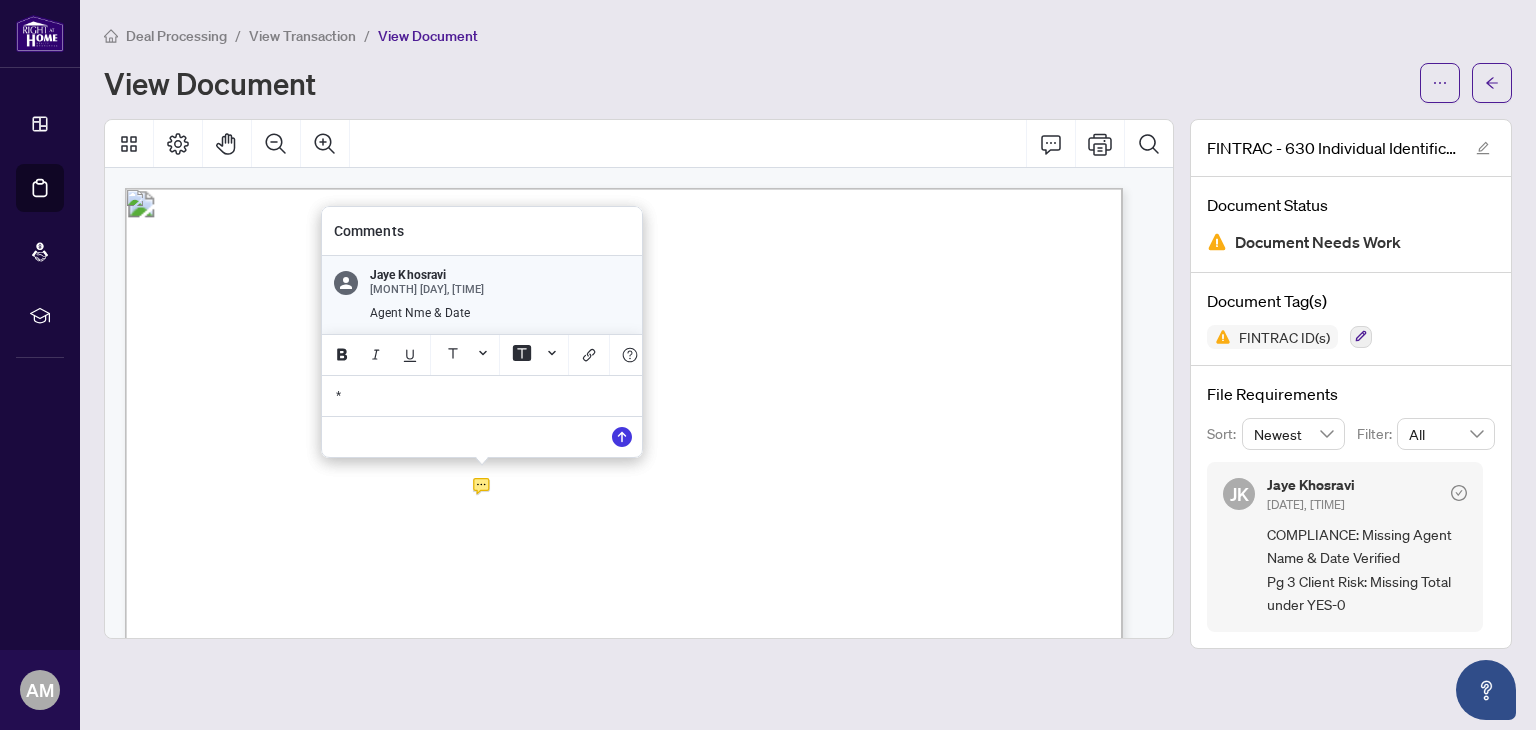 type 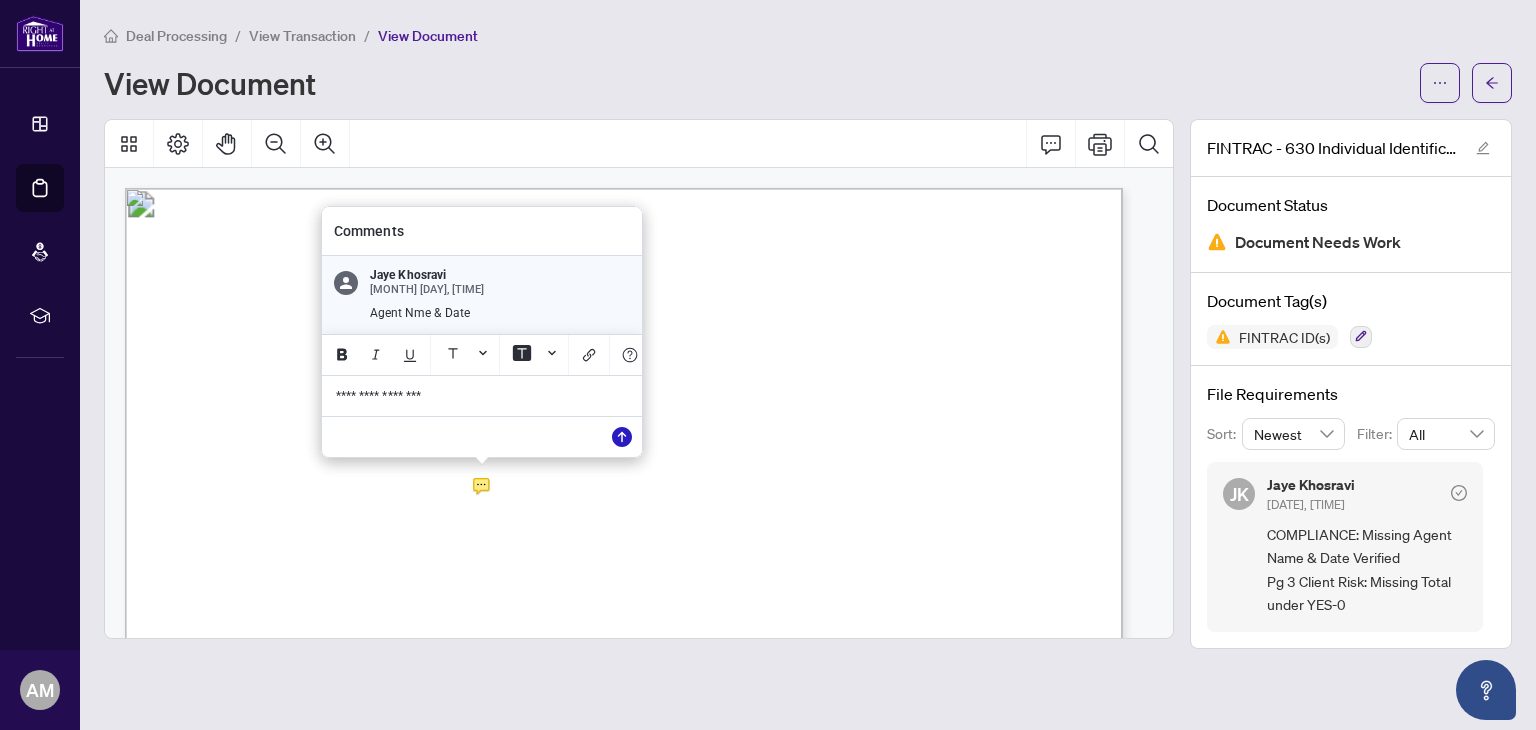 click 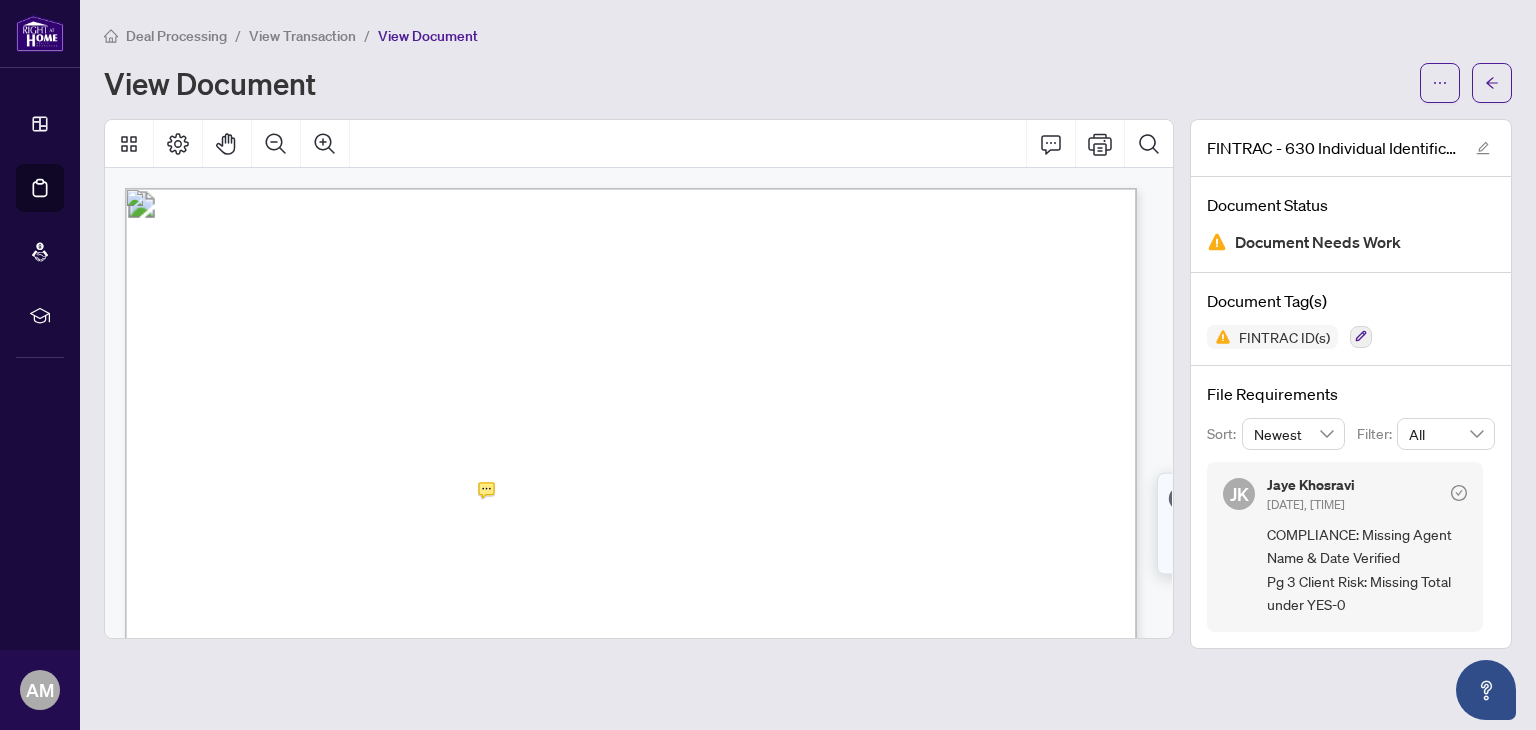click on "Individual Identification
Information Record  Form 630
for use in the Province of Ontario  Individual Identification Information Record
NOTE: An Individual Identification Information Record is required by the  Proceeds of Crime (Money Laundering) and Terrorist Financing Act . This Record must be
completed by the REALTOR® member whenever they act in respect to the purchase or sale of real estate.
It is recommended that the Individual Identification Information Record be completed:
(i)  for a buyer when the offer is submitted and/or a deposit made, and
(ii)  for a seller when the seller accepts the offer.
Transaction Property Address:  .  .  .  .  .  . . . . . . . . . . . . . . . . . . . . . . . . . . . . . . . . . . . . . . . . . . . . . . . . . . . . . . . . . . . . . . . . . . . . . . . . . . . . . . . .
Sales Representative/Broker Name:  .  .  .  .  .  .  .  .  .  .  .  .  .  .  .  .  .  .  .  .  .  .  .  .  .  .  .  .  .  .  .  .  .  .  .  .  .  .  .  .  .  .  .  .  .  .  .  .  .  .  .  .  .  ." at bounding box center (961, 188) 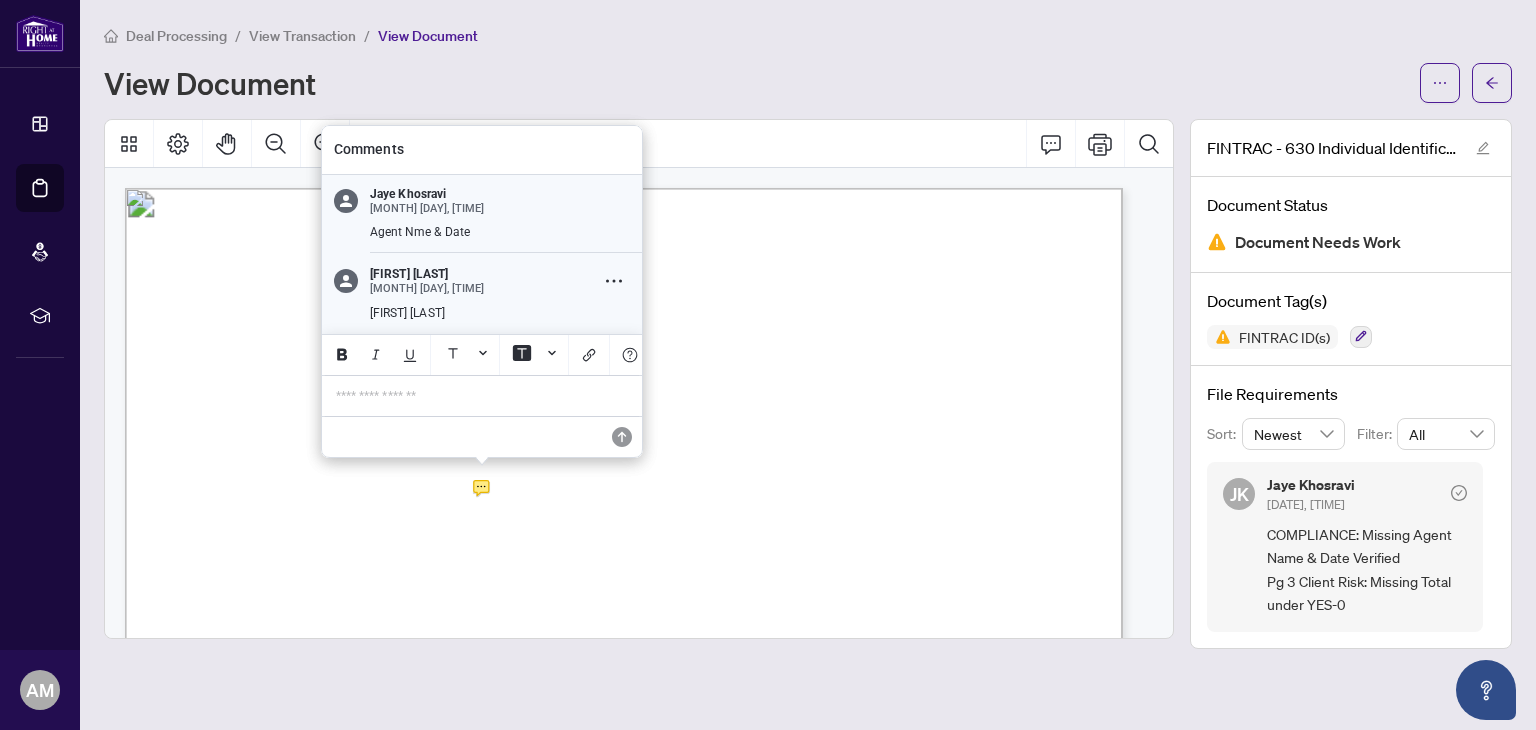 click on "**********" at bounding box center [482, 396] 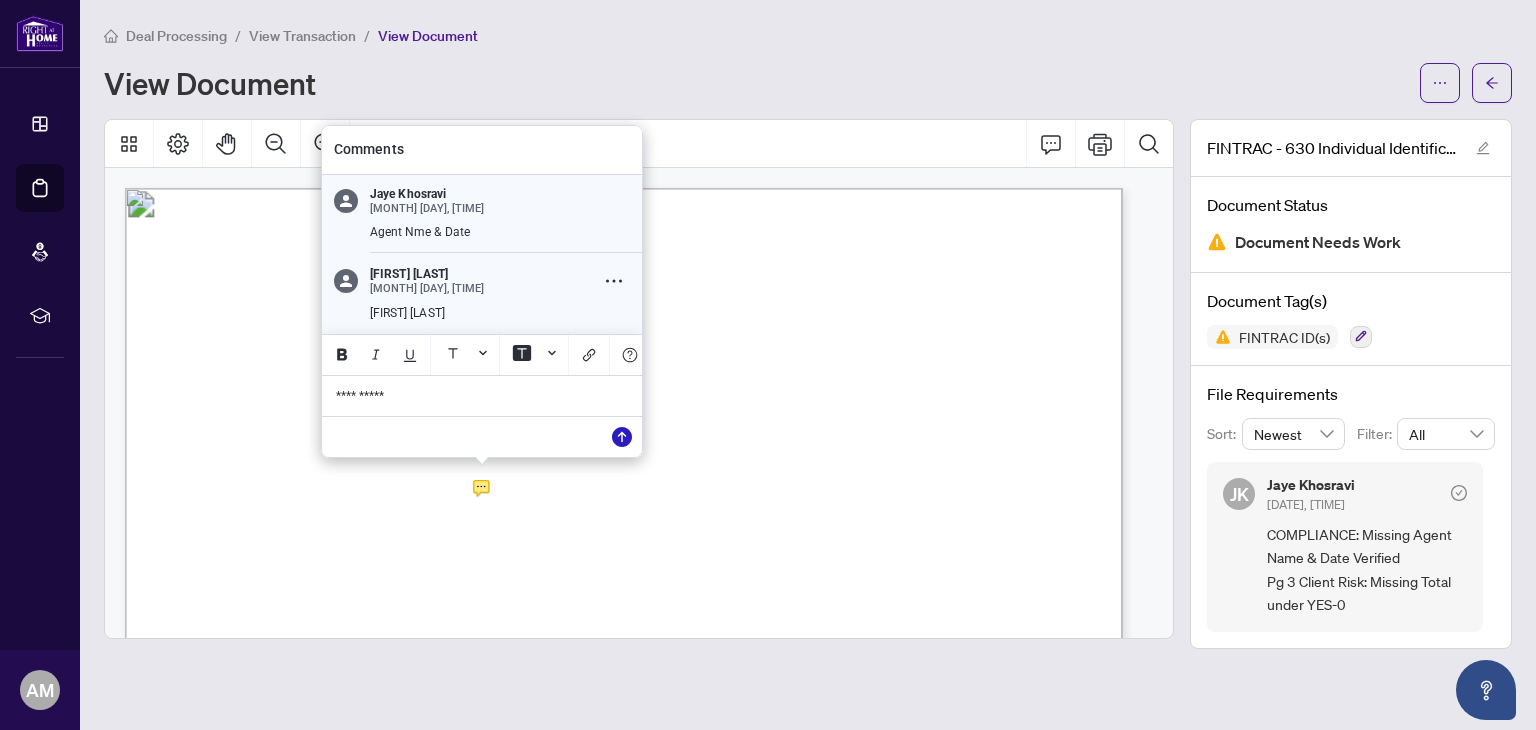 click 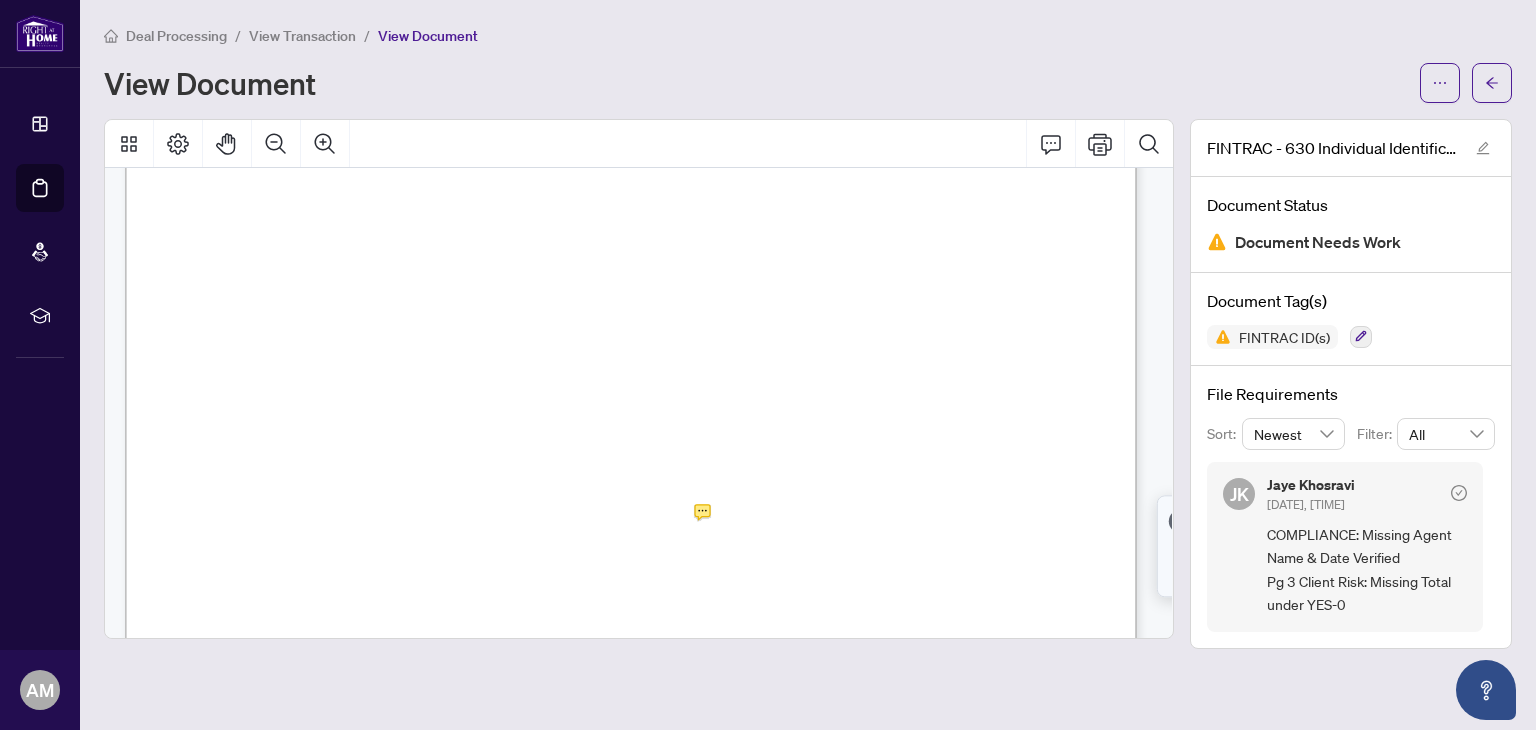 scroll, scrollTop: 3400, scrollLeft: 0, axis: vertical 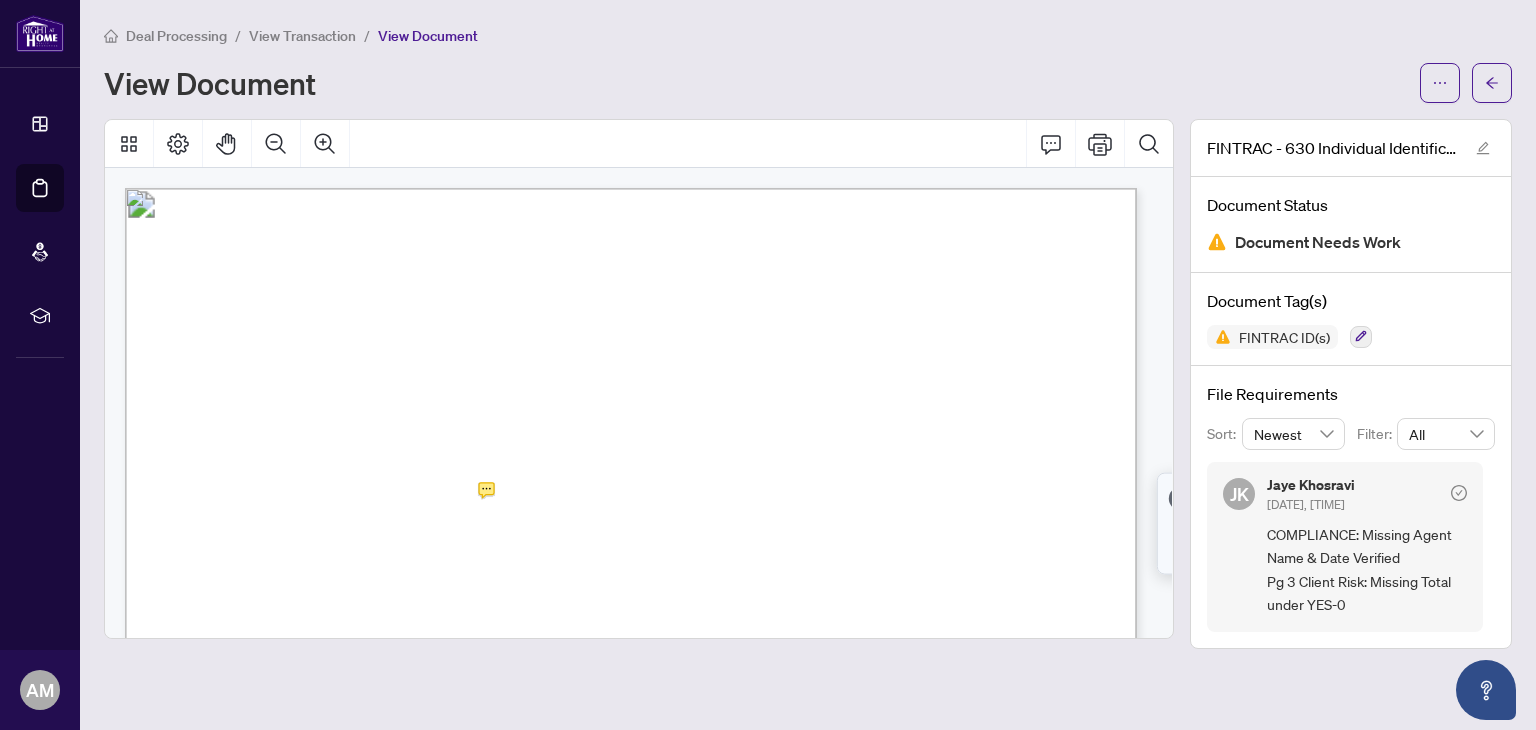 click on "View Document" at bounding box center [428, 36] 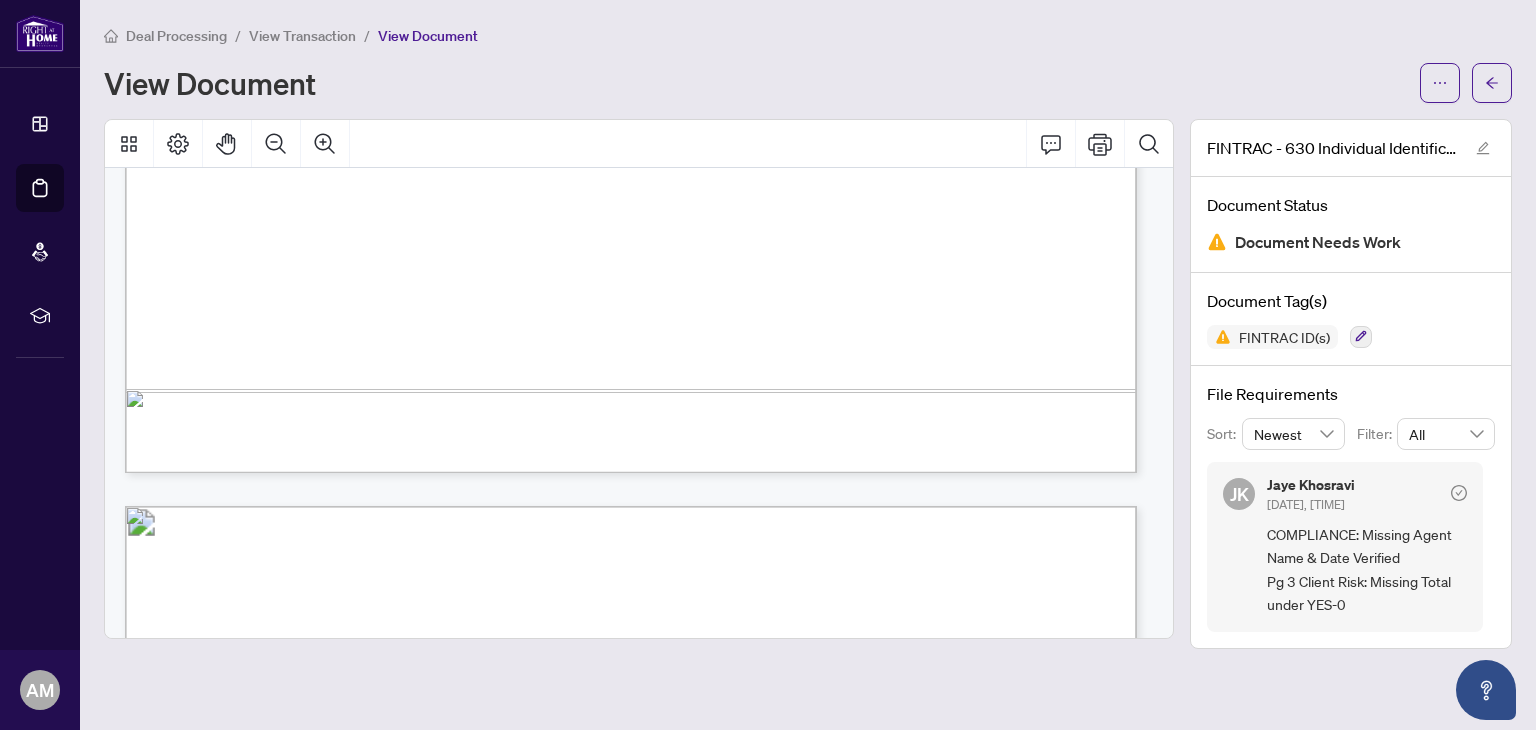 scroll, scrollTop: 1200, scrollLeft: 0, axis: vertical 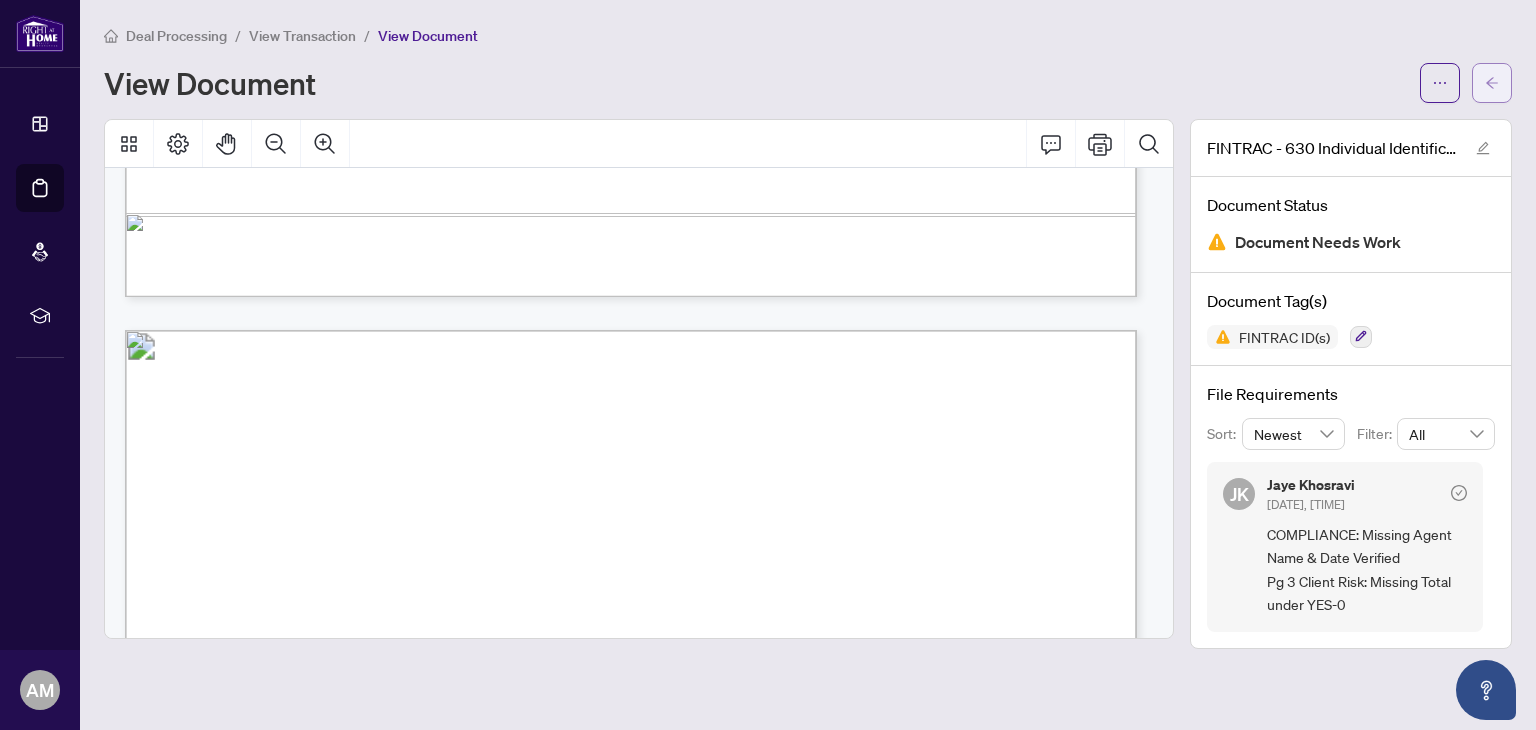 click 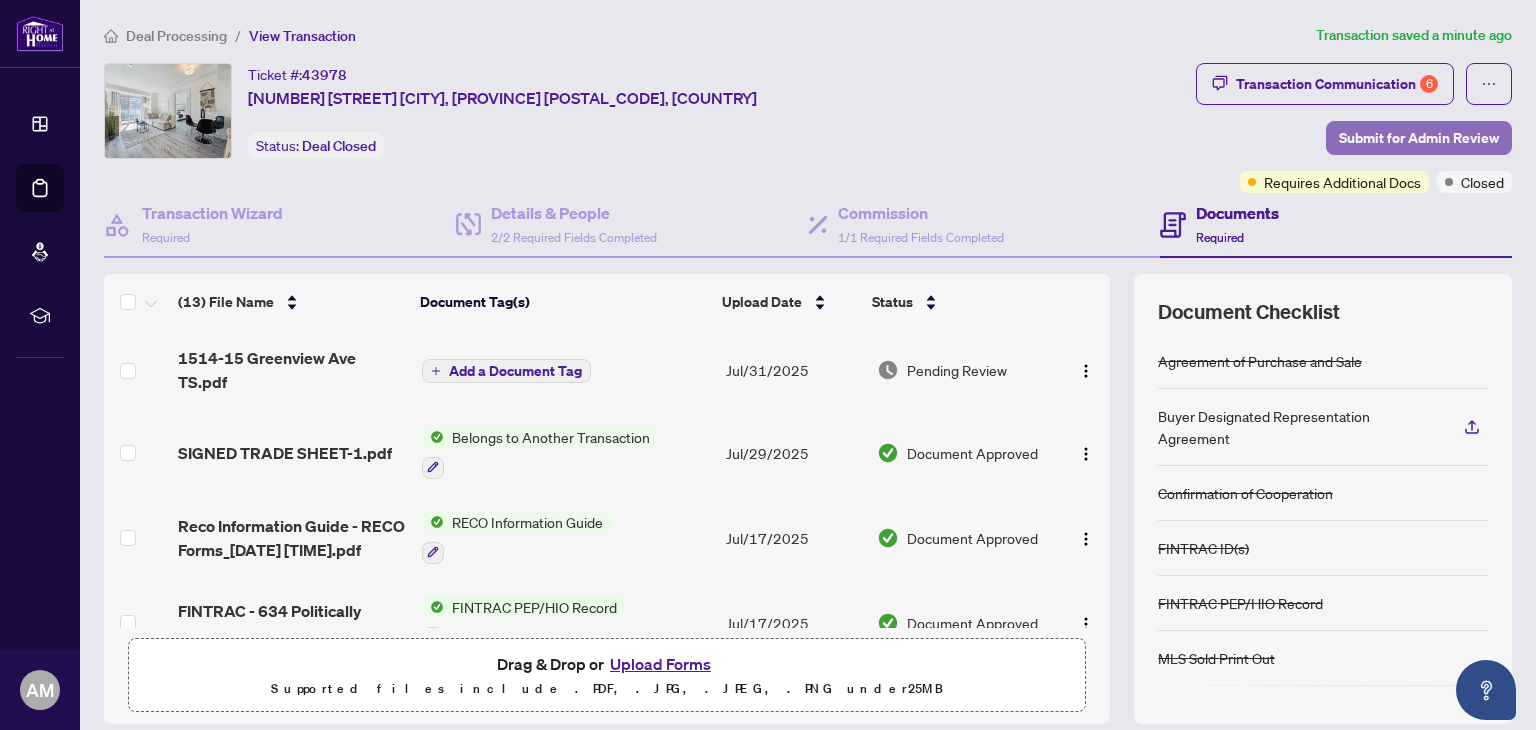 click on "Submit for Admin Review" at bounding box center [1419, 138] 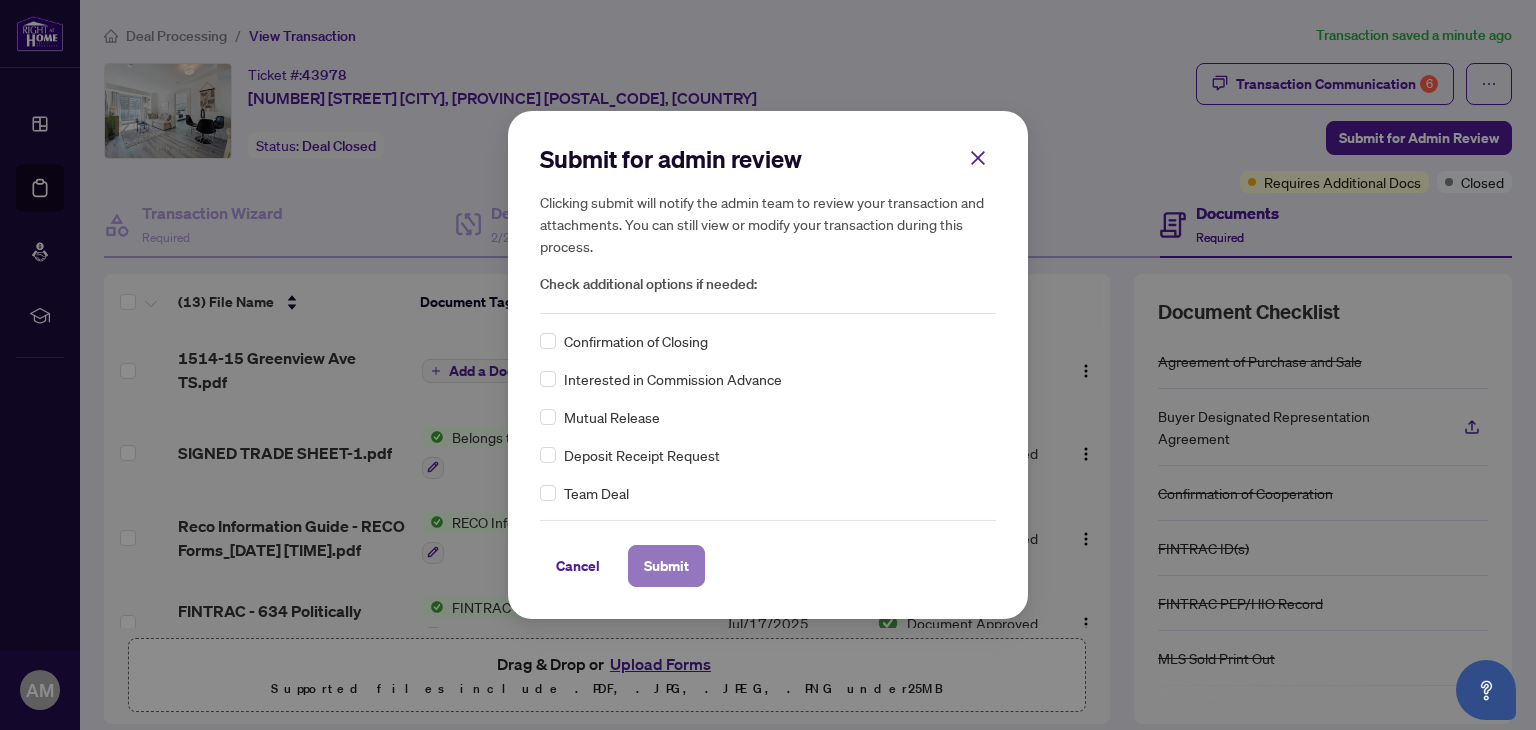 click on "Submit" at bounding box center (666, 566) 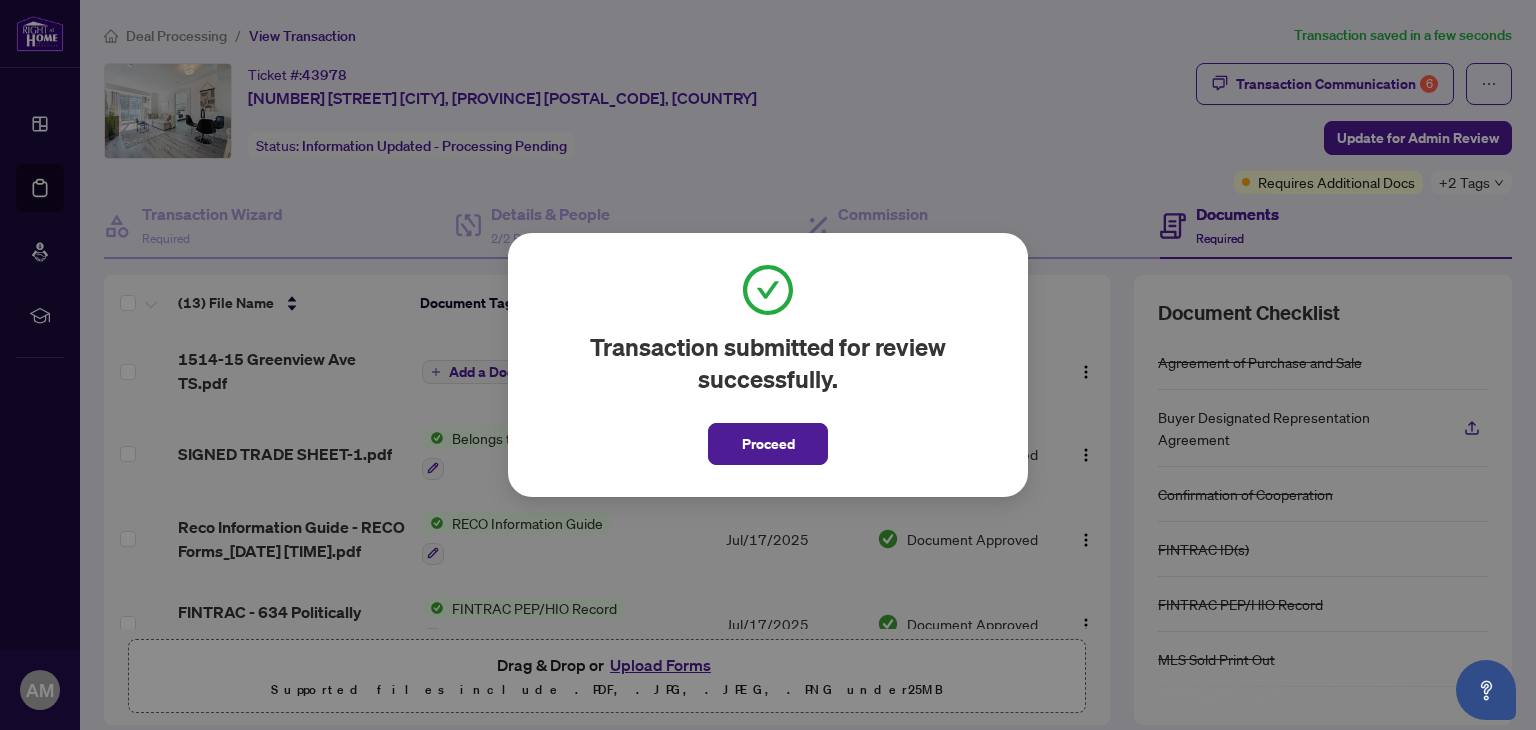 click on "Proceed" at bounding box center [768, 444] 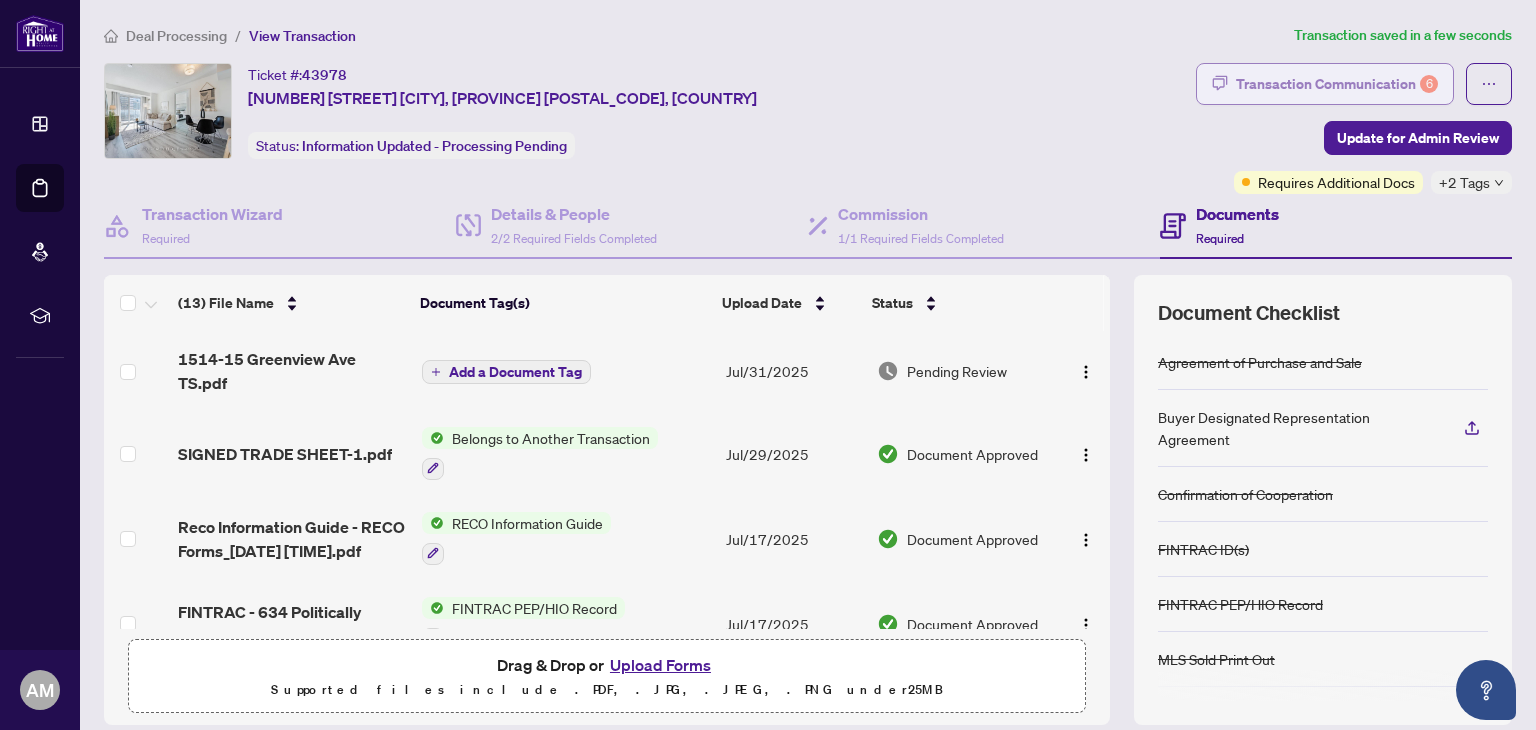 click on "Transaction Communication 6" at bounding box center (1337, 84) 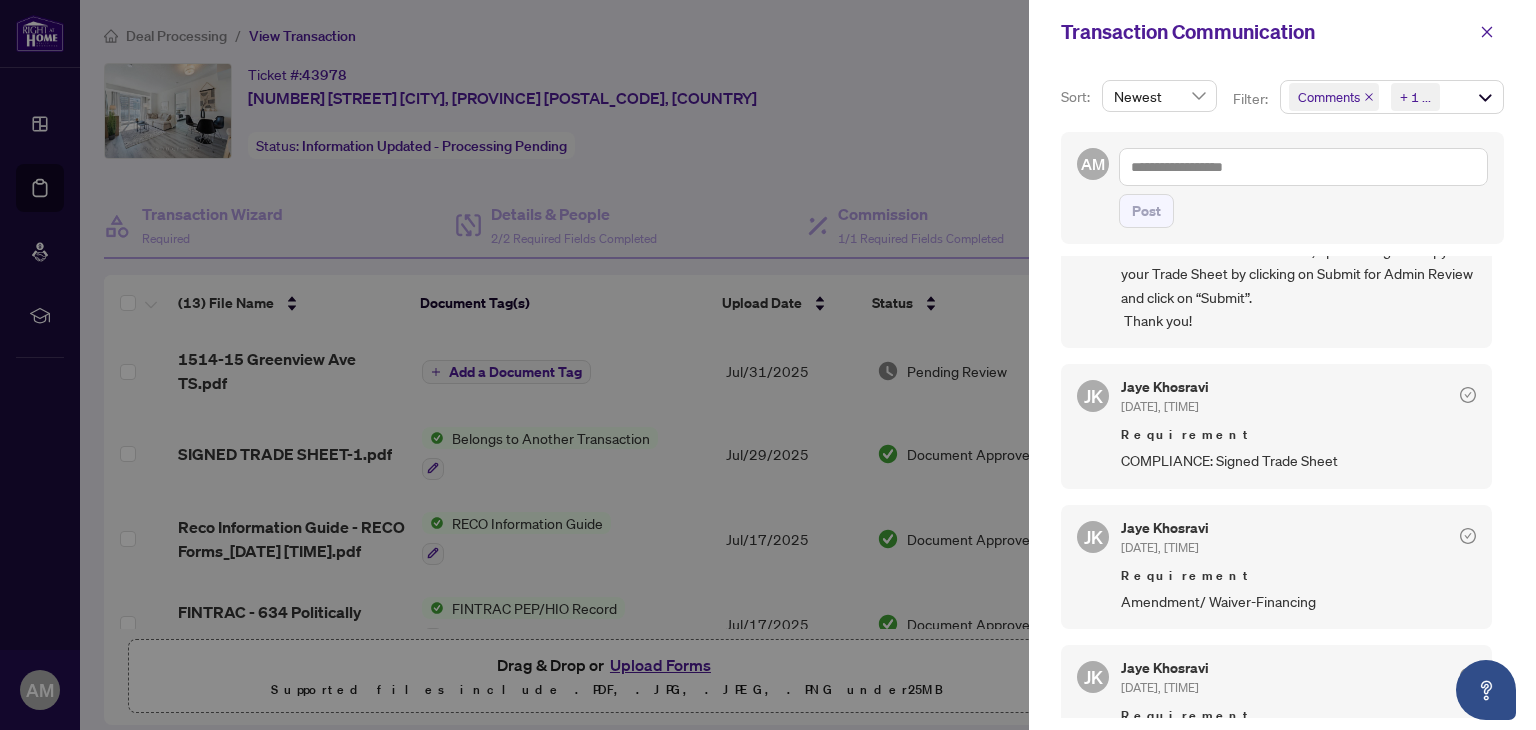 scroll, scrollTop: 200, scrollLeft: 0, axis: vertical 